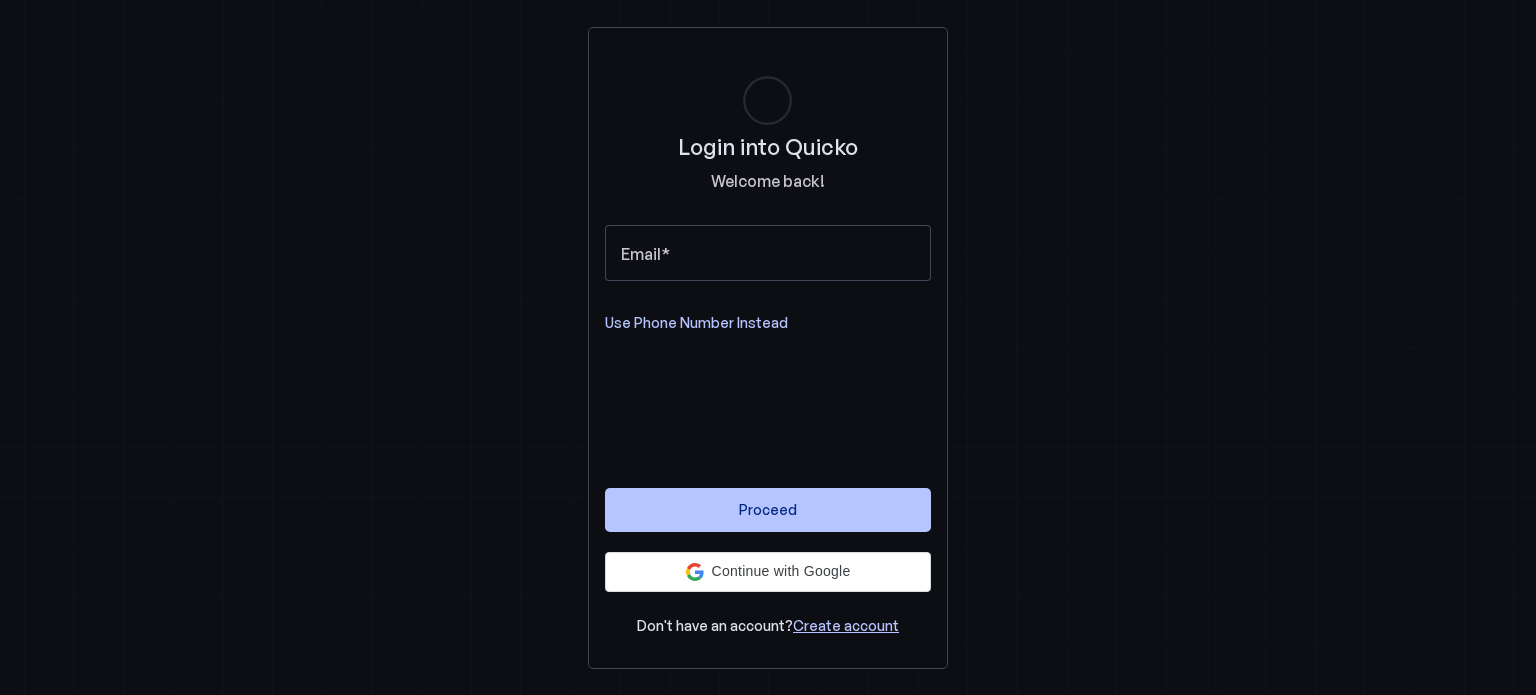 scroll, scrollTop: 0, scrollLeft: 0, axis: both 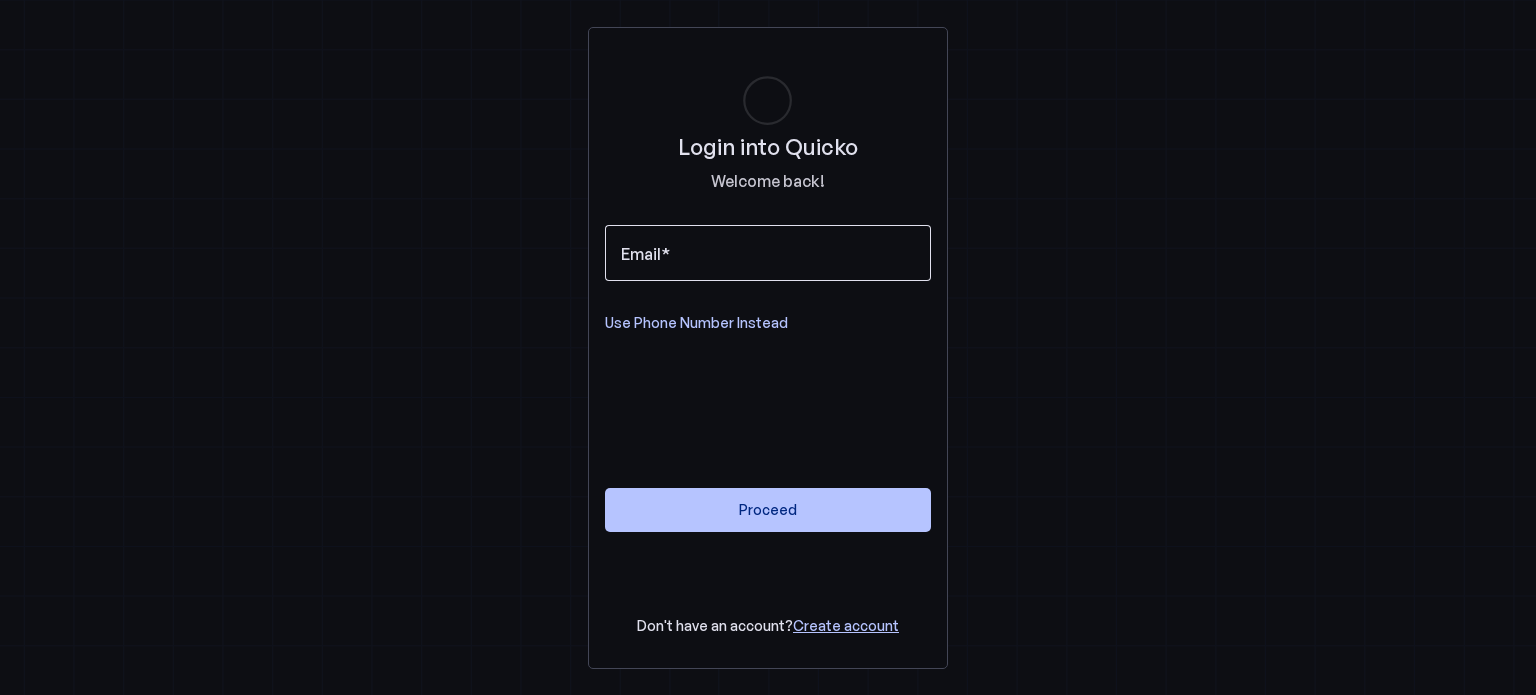 click at bounding box center [768, 253] 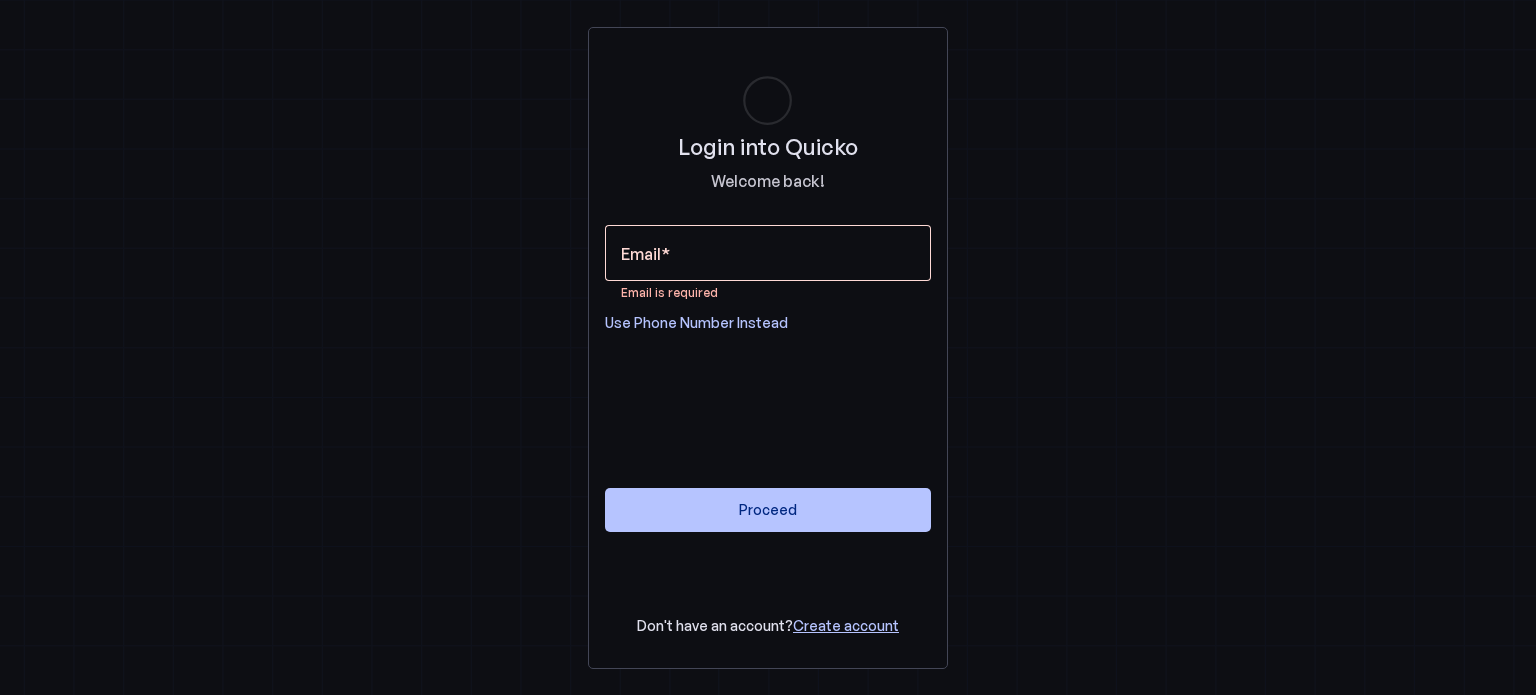 click at bounding box center (768, 253) 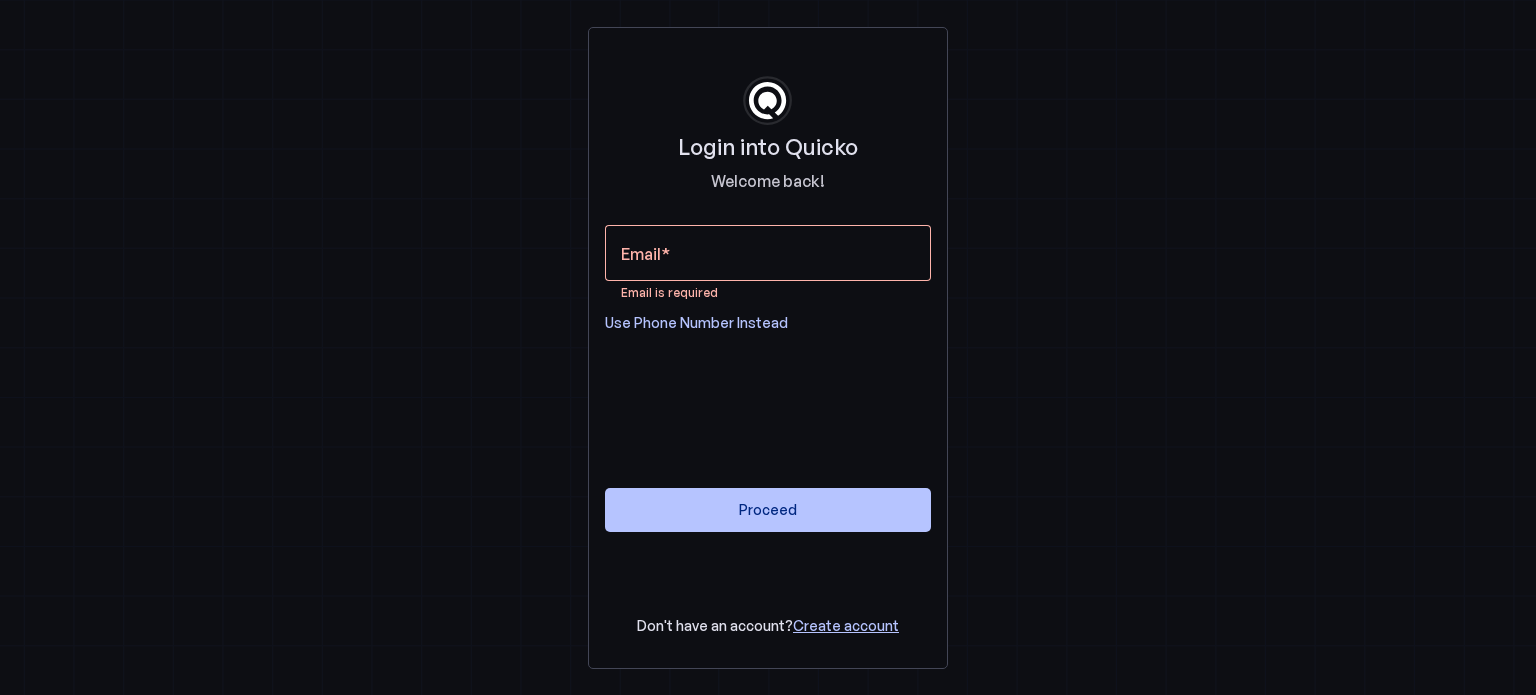 click on "Login into Quicko  Welcome back!  Email Email is required Use Phone Number Instead Proceed Don't have an account?  Create account" at bounding box center [768, 347] 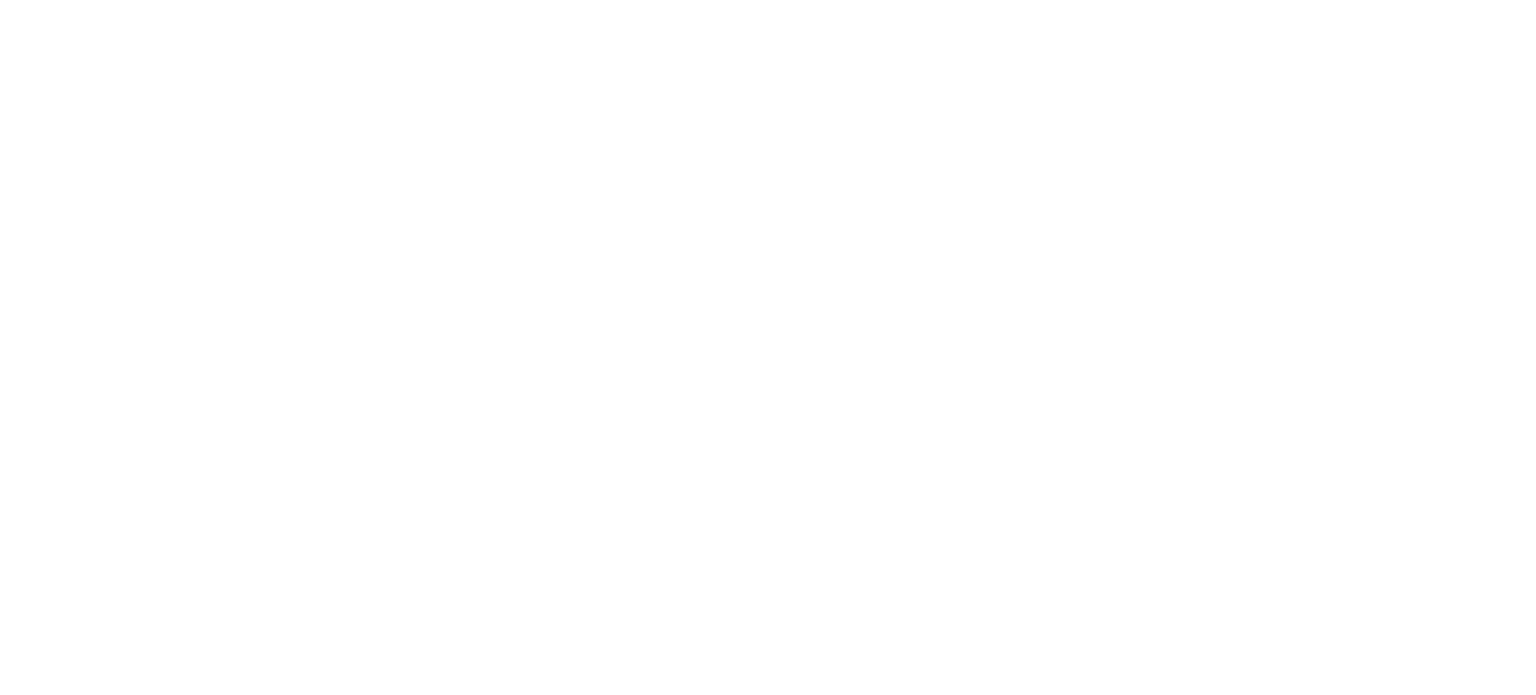 scroll, scrollTop: 0, scrollLeft: 0, axis: both 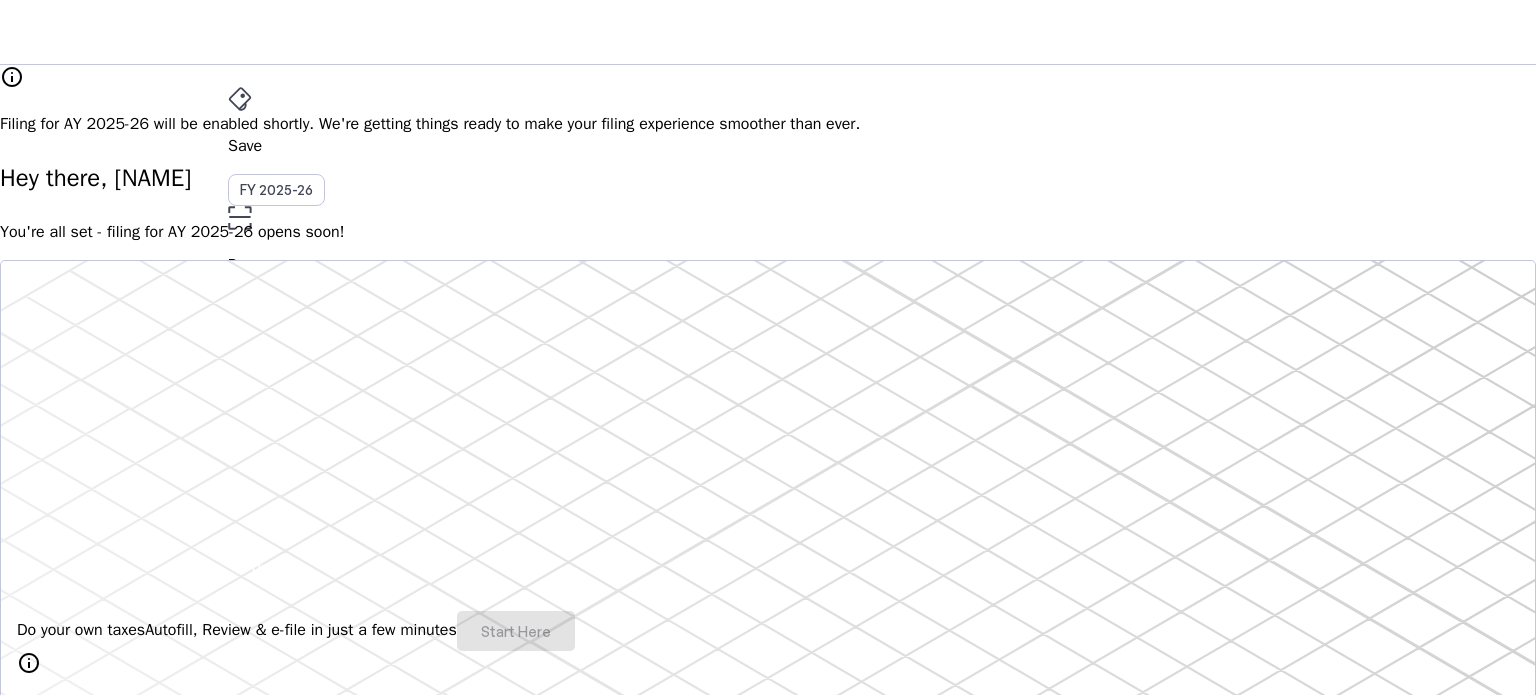 click on "More" at bounding box center [768, 440] 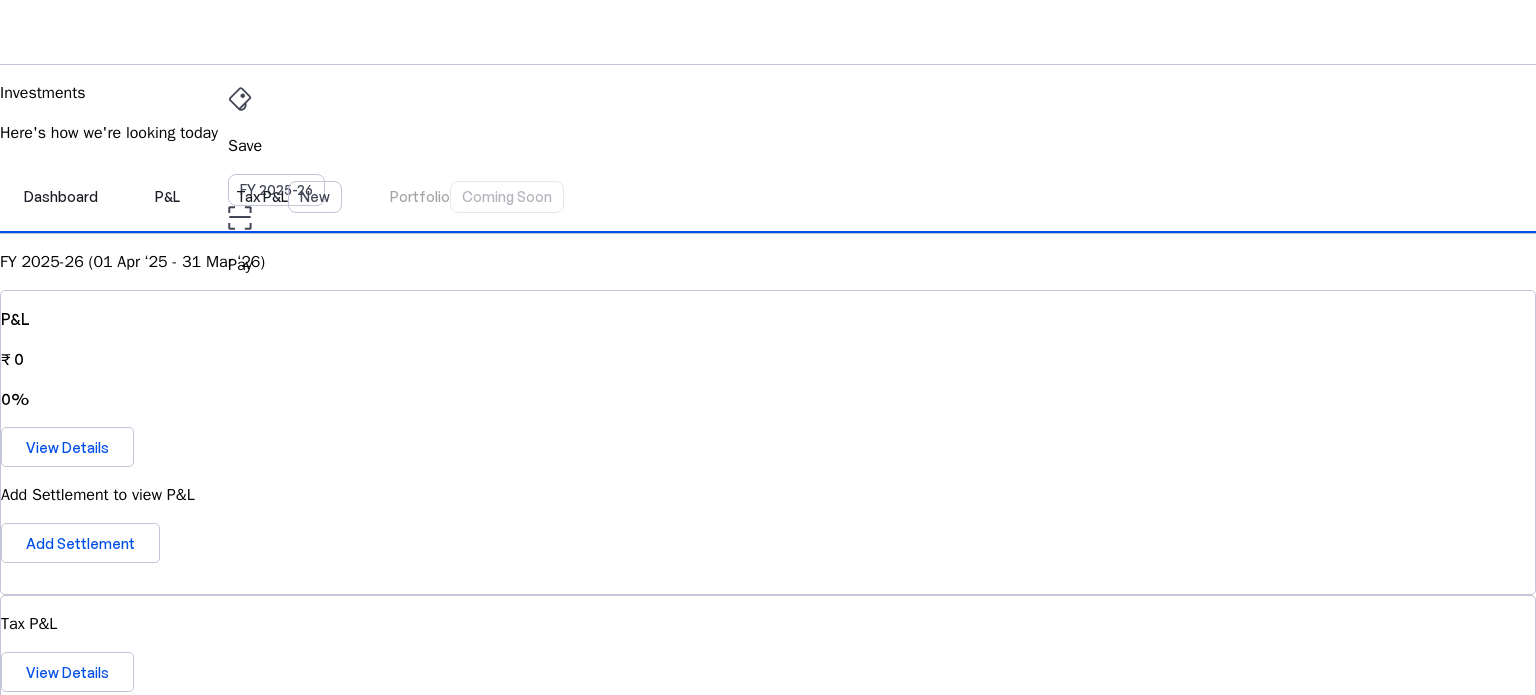 click on "Tax P&L  New" at bounding box center (289, 197) 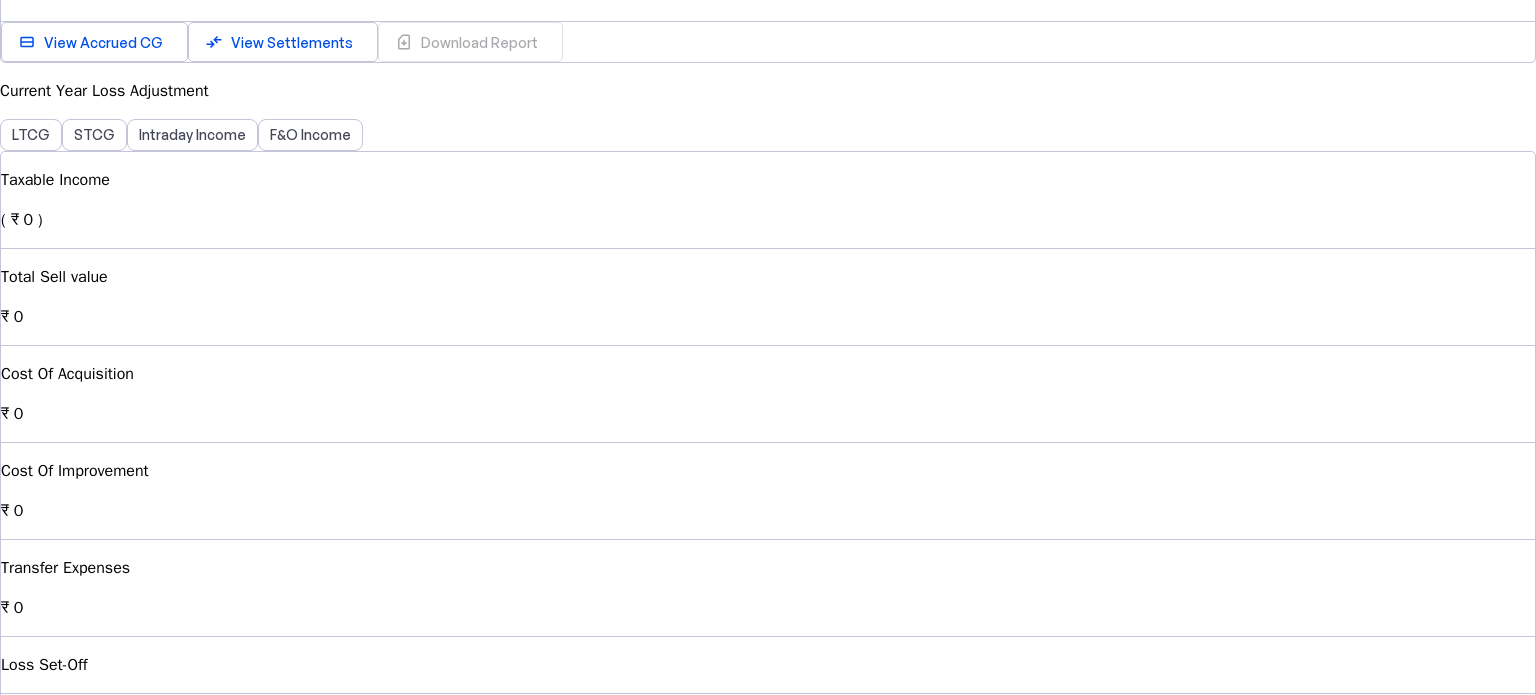 scroll, scrollTop: 0, scrollLeft: 0, axis: both 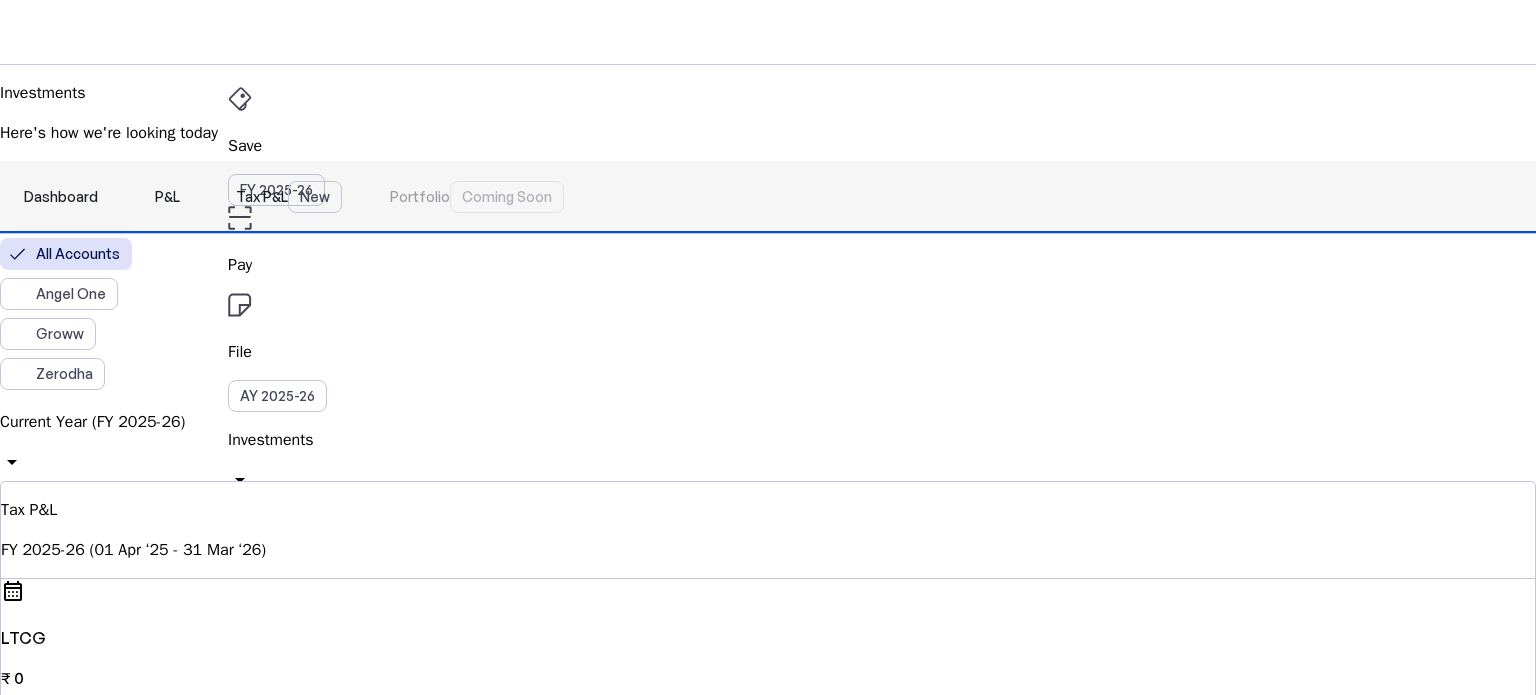 click on "P&L" at bounding box center [167, 197] 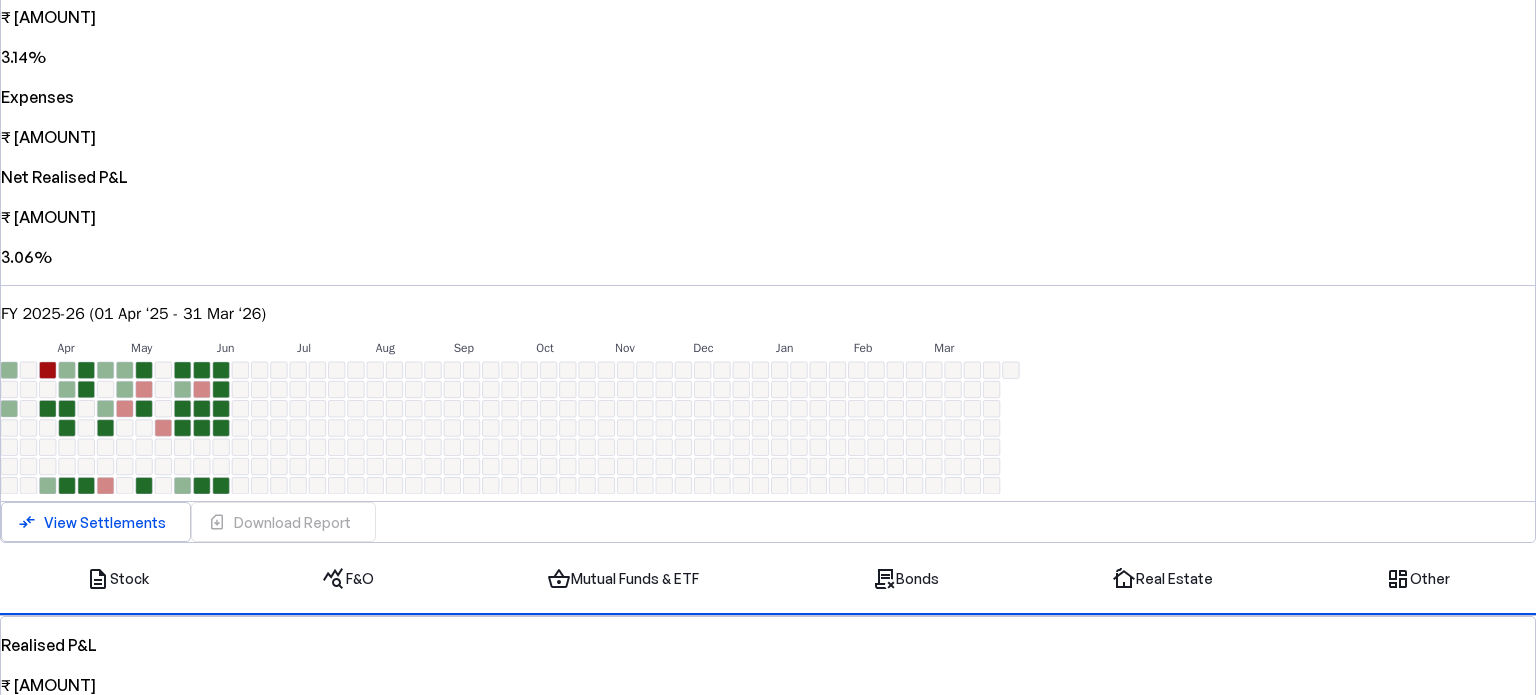 scroll, scrollTop: 266, scrollLeft: 0, axis: vertical 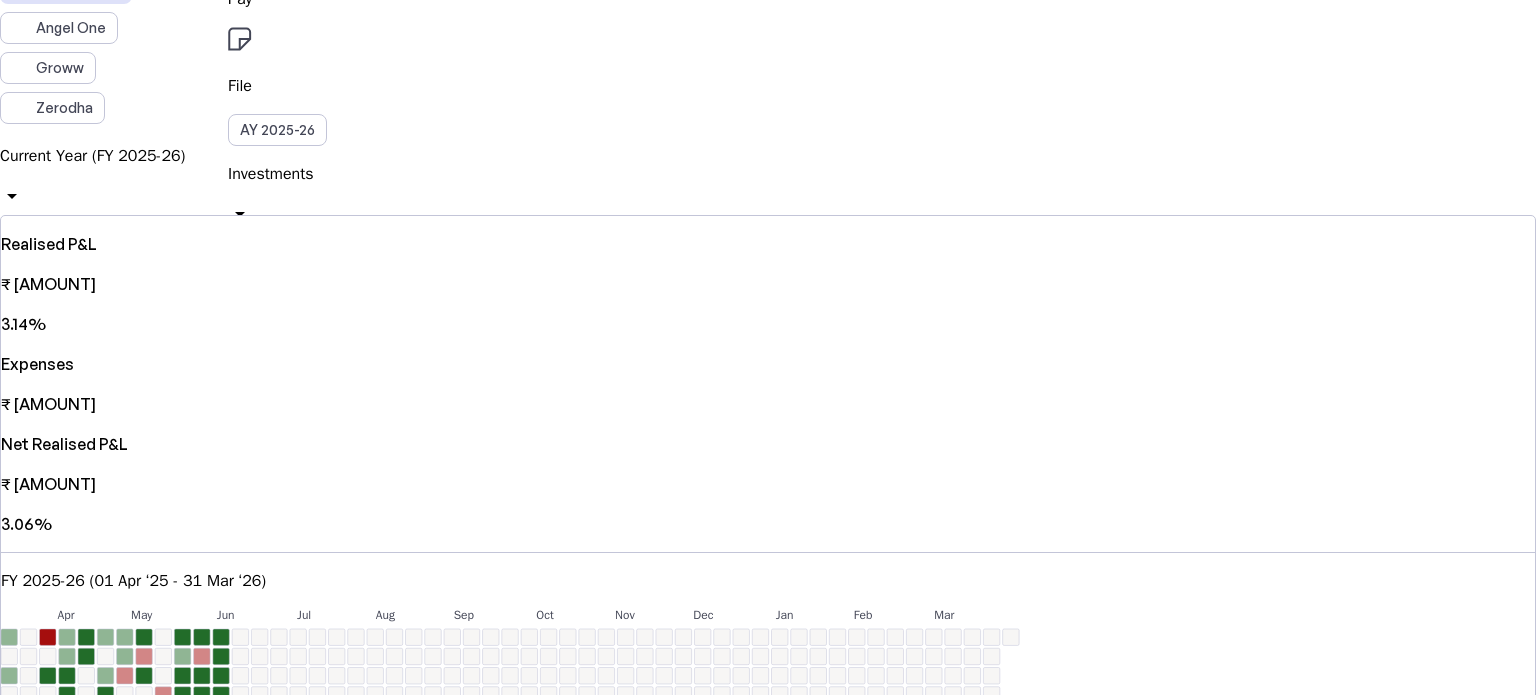 click on "+₹[AMOUNT] on [DATE]" at bounding box center [183, 637] 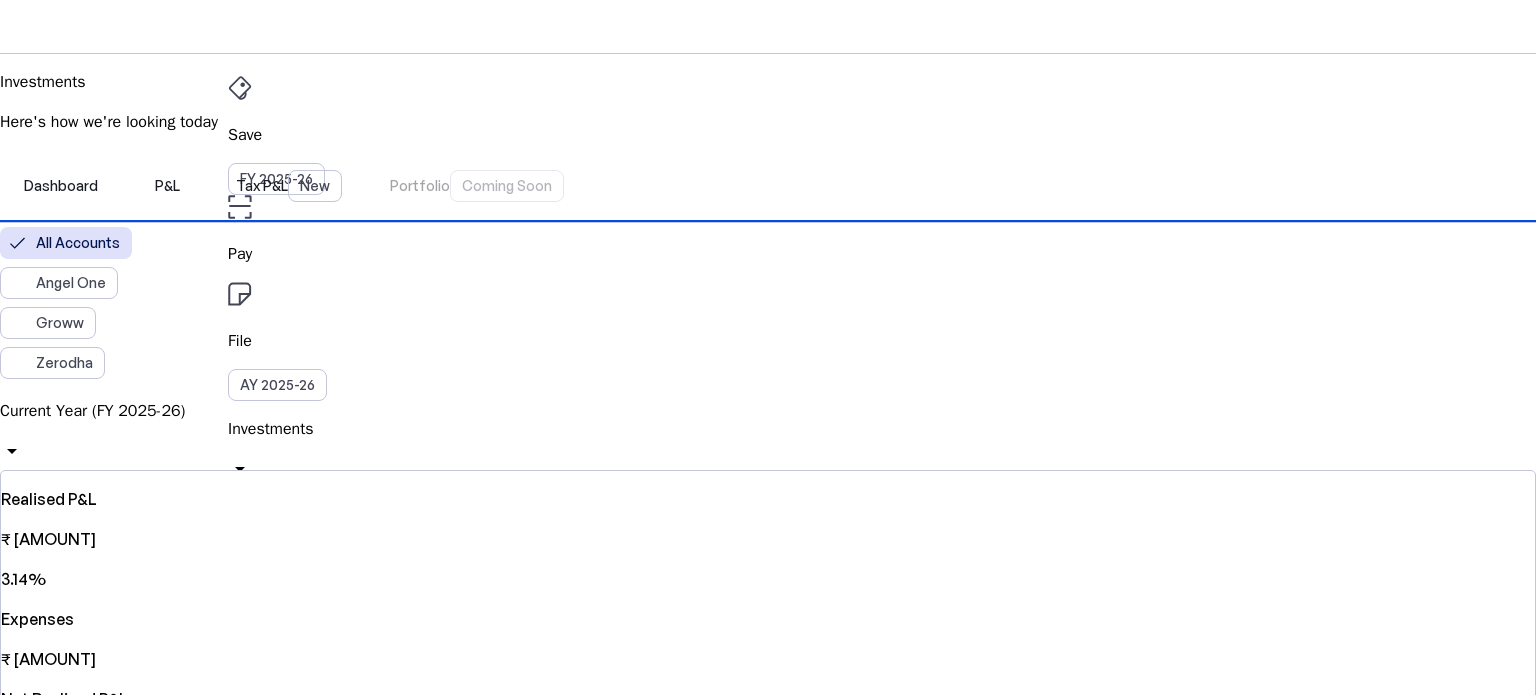 scroll, scrollTop: 0, scrollLeft: 0, axis: both 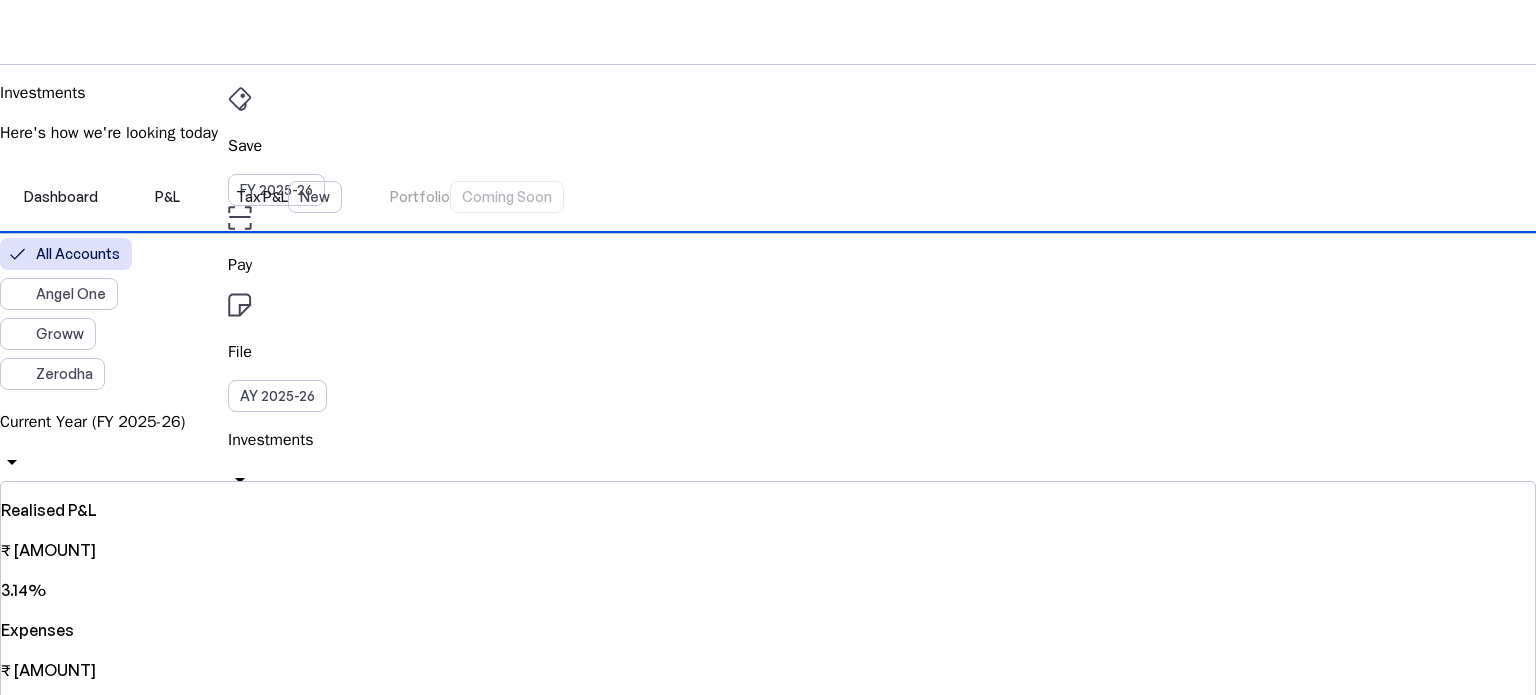 click on "Current Year (FY 2025-26)" at bounding box center (768, 422) 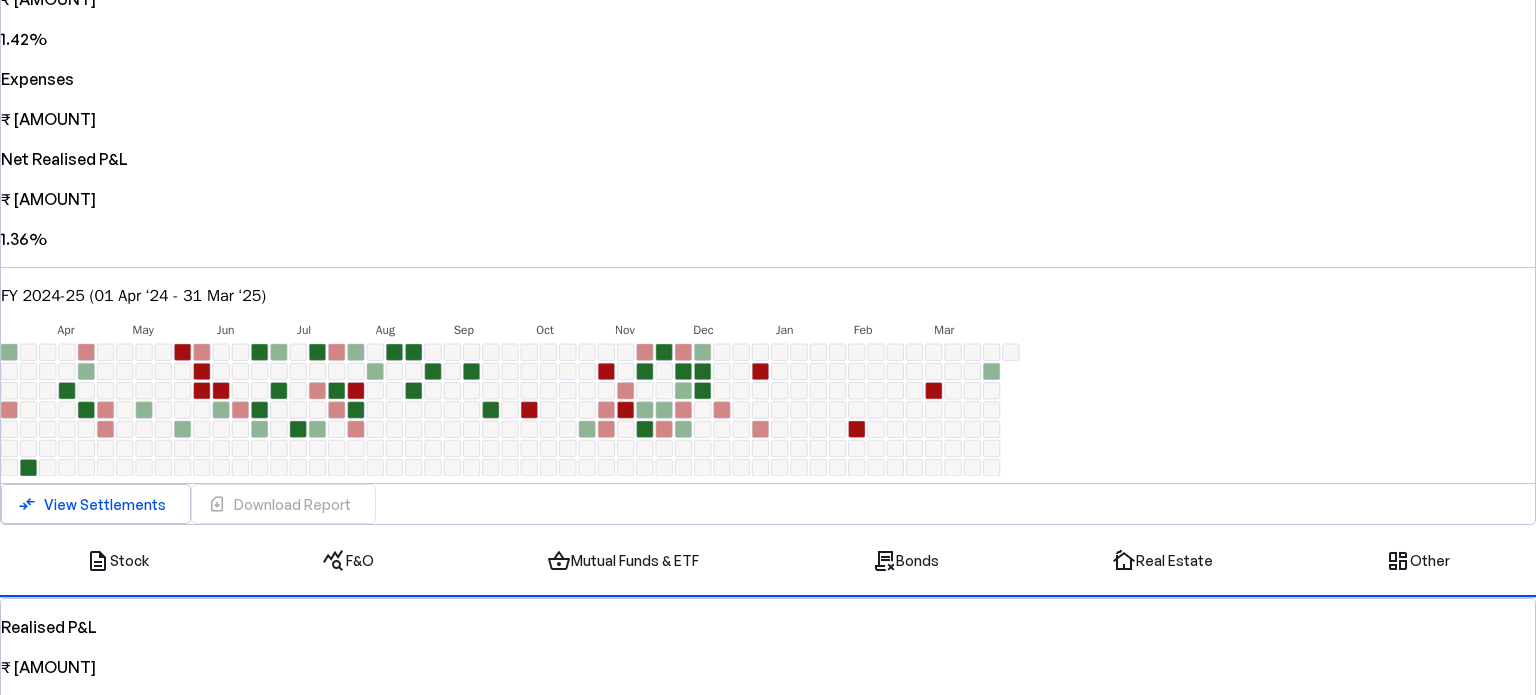 scroll, scrollTop: 800, scrollLeft: 0, axis: vertical 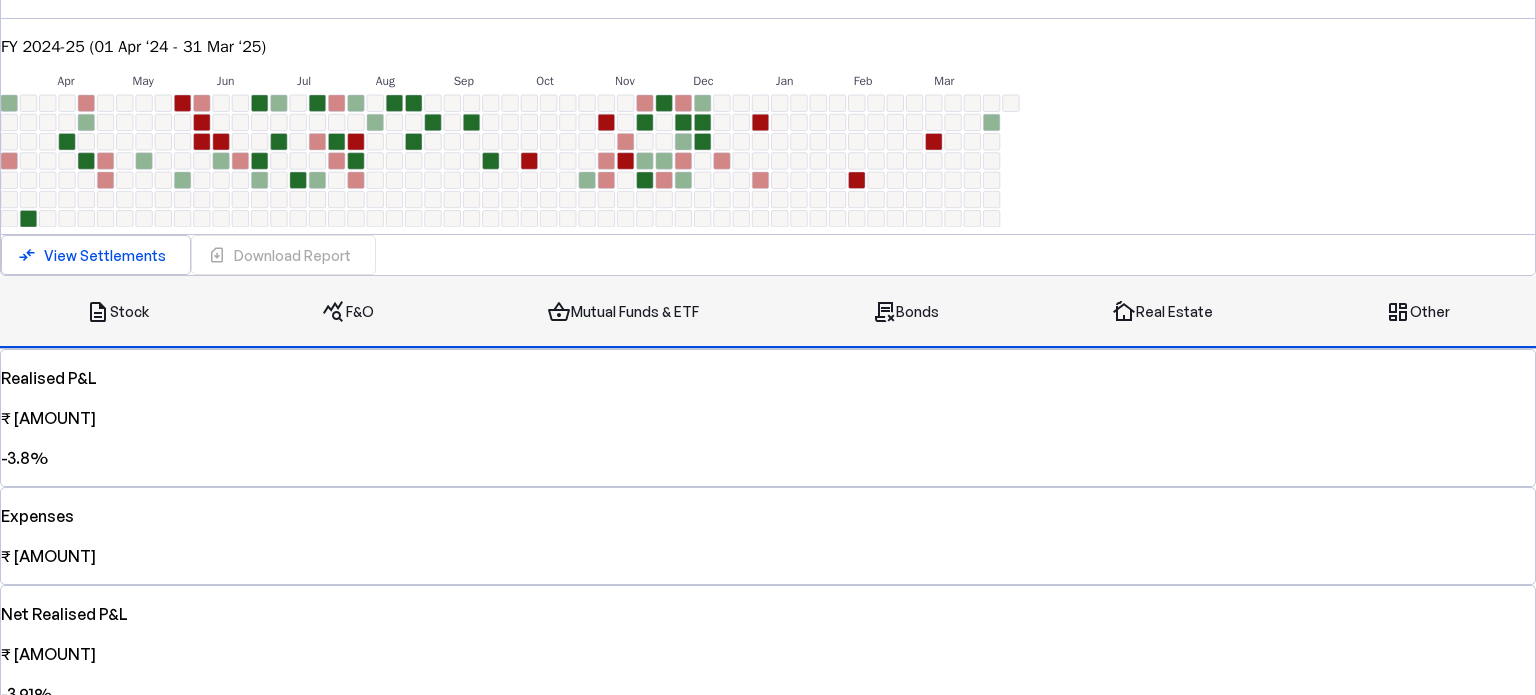 click on "query_stats  F&O" at bounding box center [348, 312] 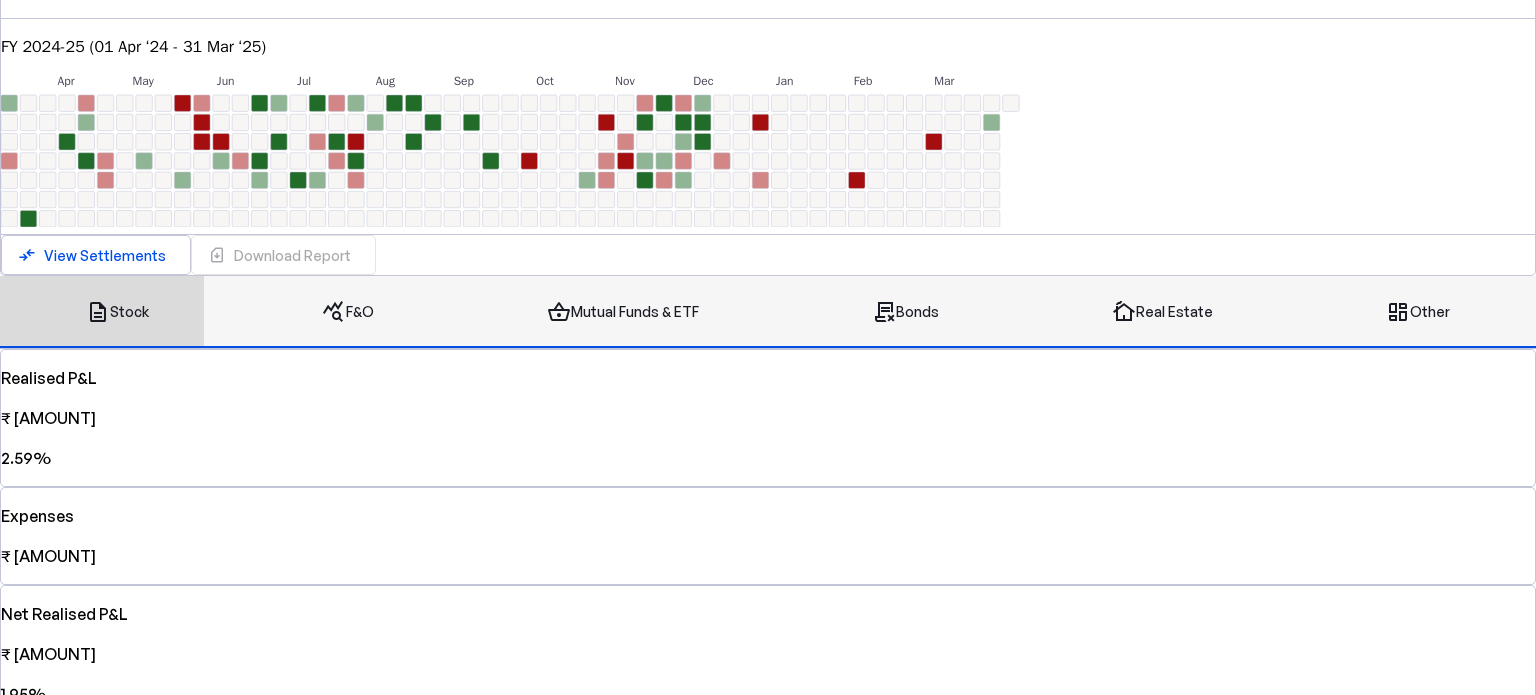 click on "description  Stock" at bounding box center (117, 312) 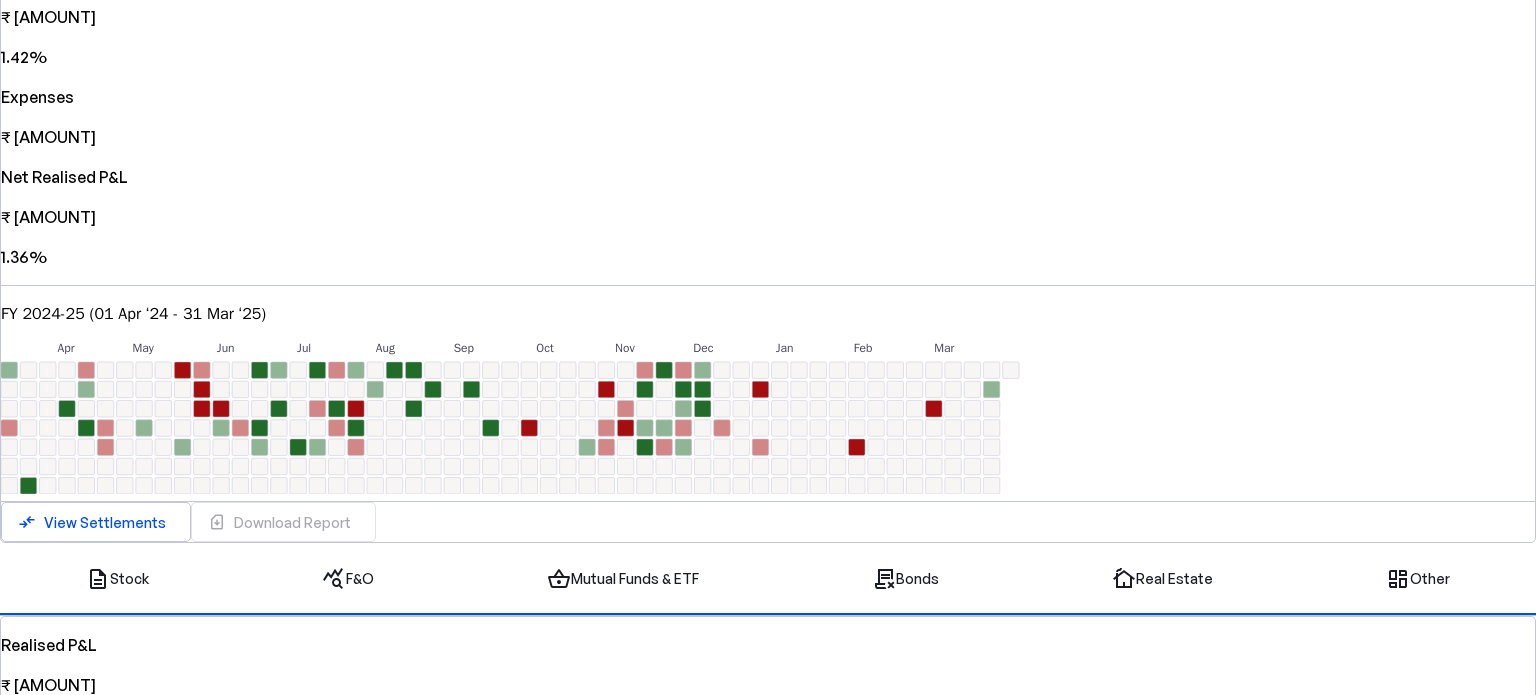 scroll, scrollTop: 0, scrollLeft: 0, axis: both 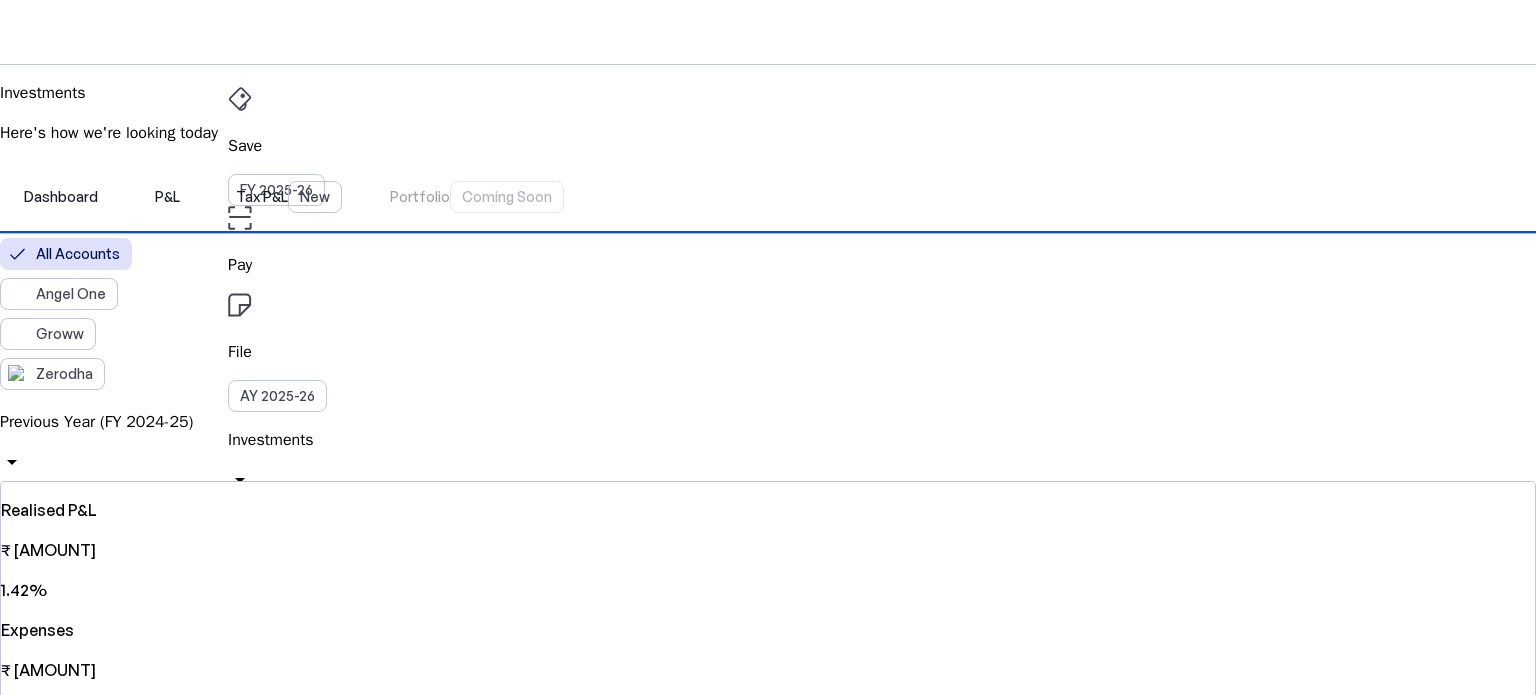 click on "Previous Year (FY 2024-25)" at bounding box center [768, 422] 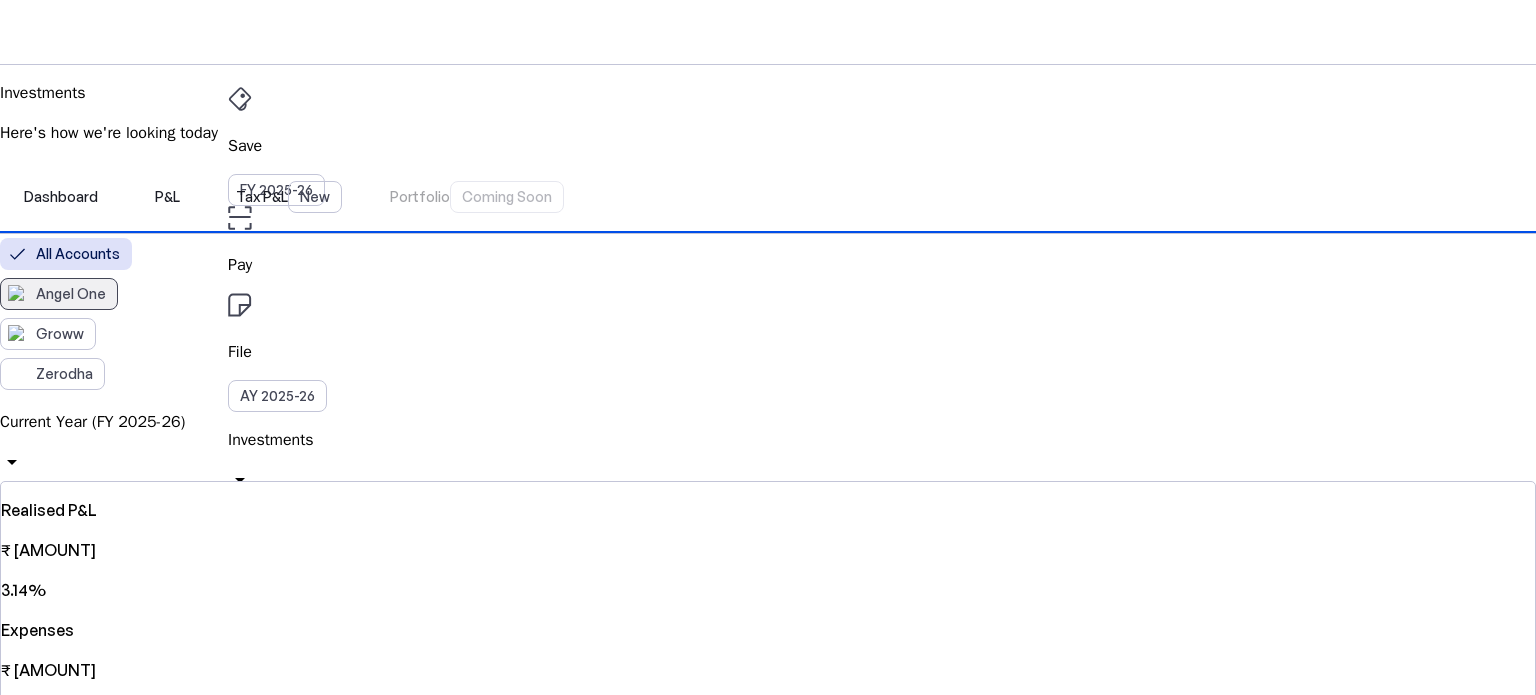 click on "Angel One" at bounding box center (71, 294) 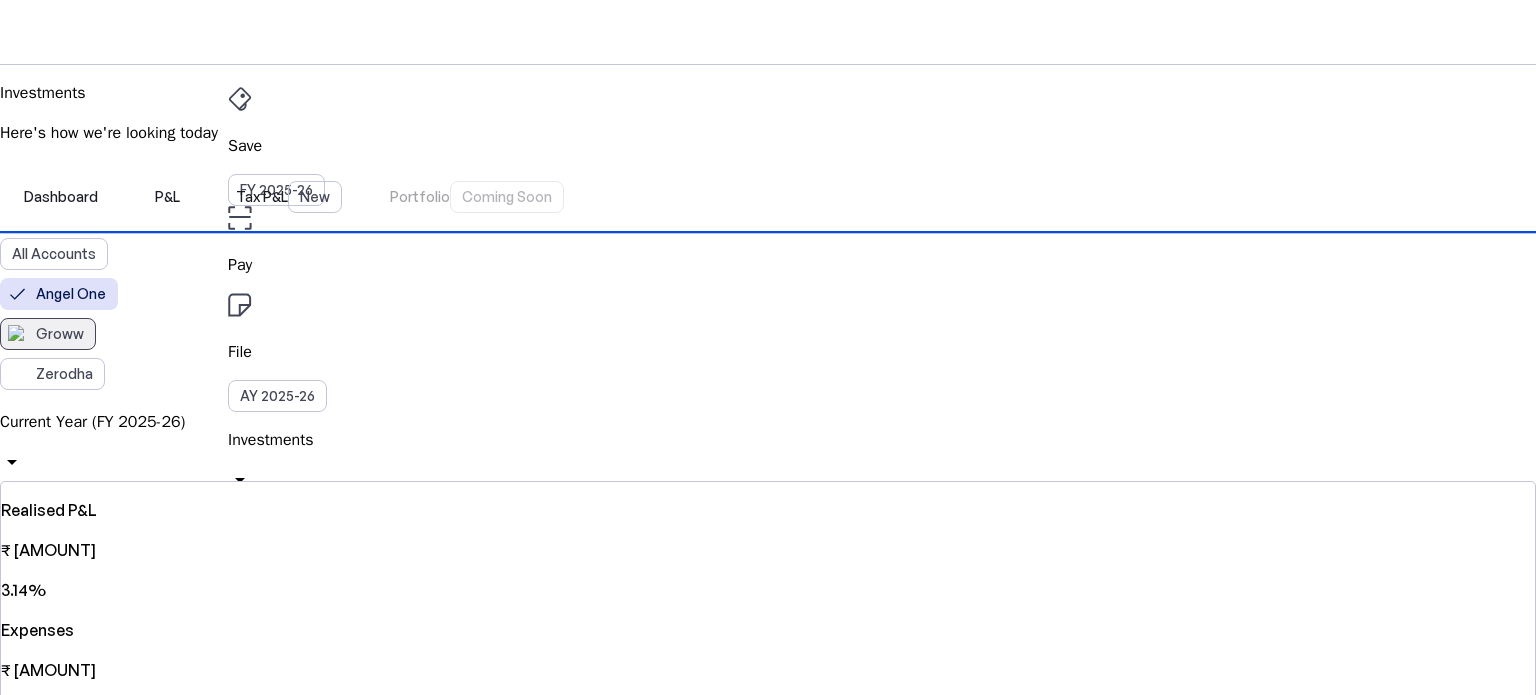click on "Groww" at bounding box center [60, 334] 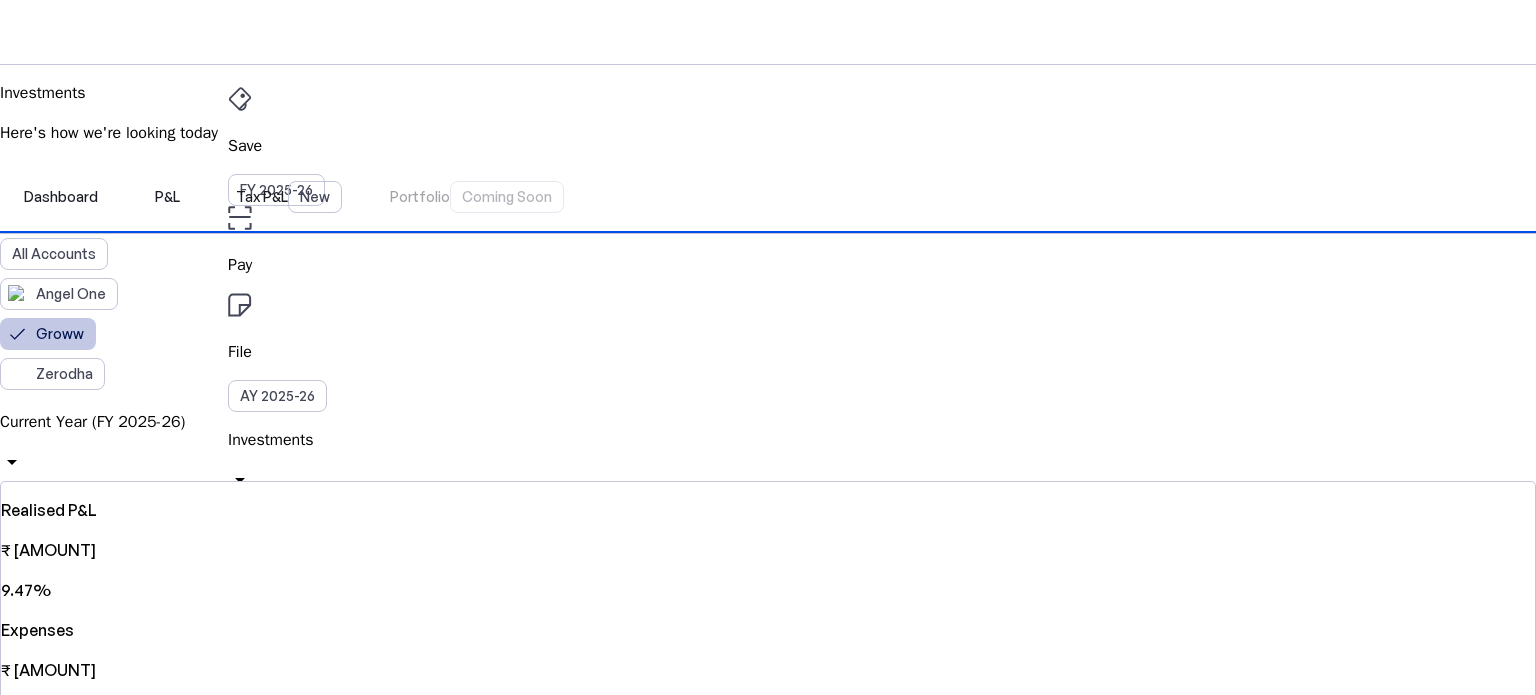 click on "Groww" at bounding box center [60, 334] 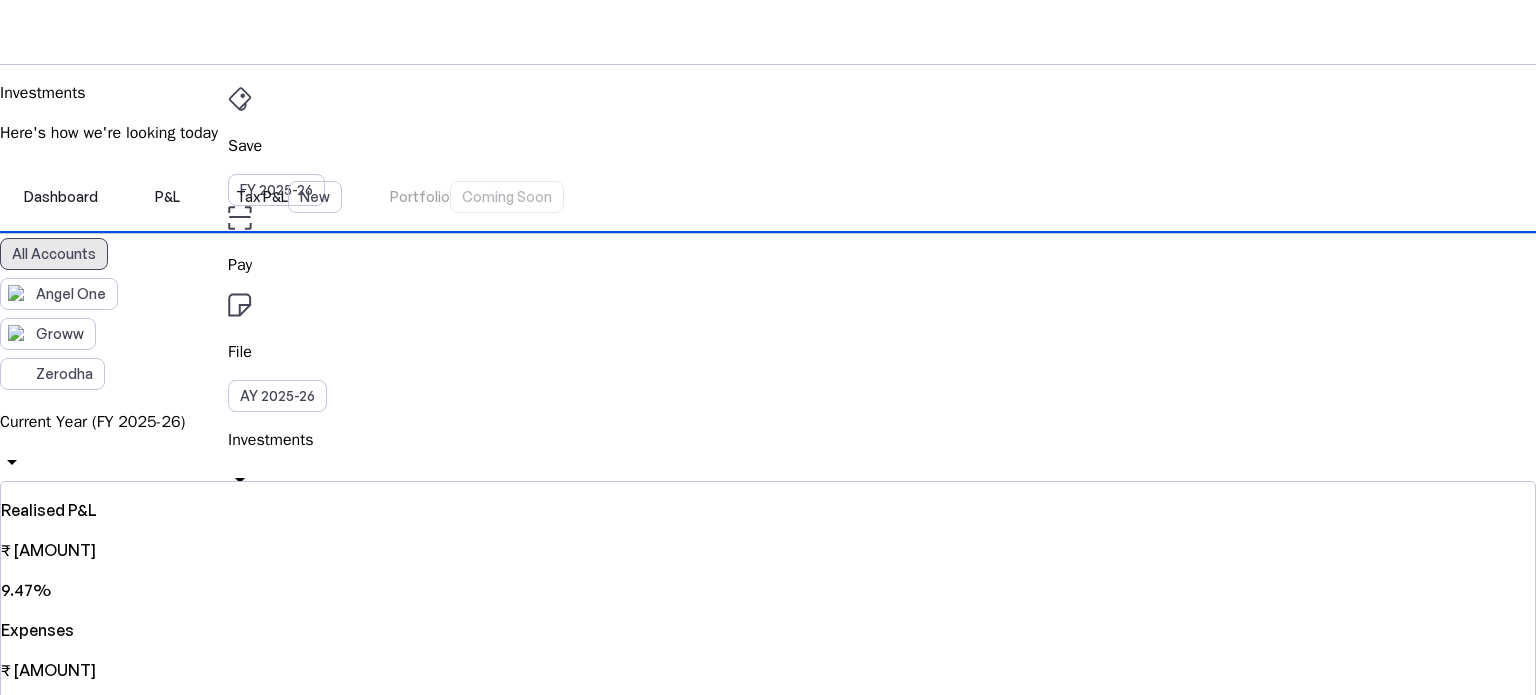 click on "All Accounts" at bounding box center (54, 254) 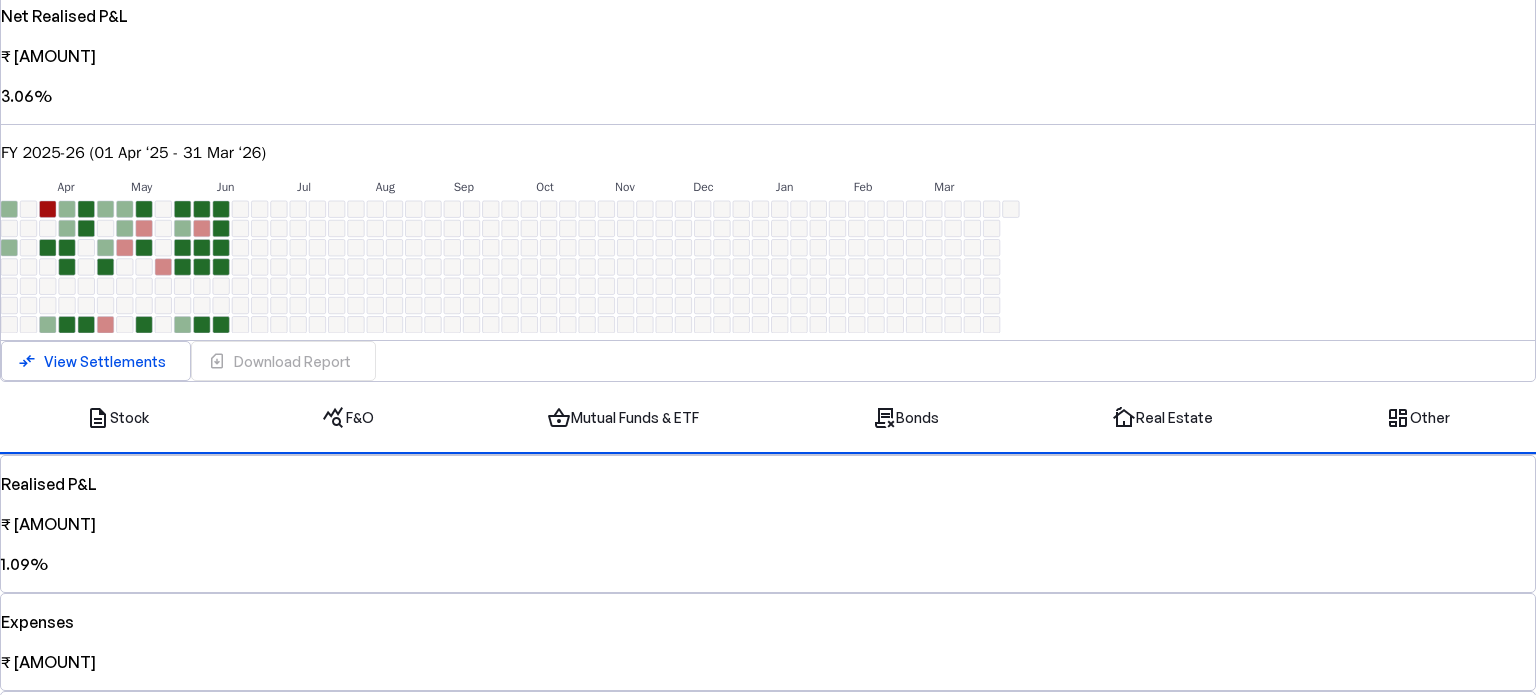 scroll, scrollTop: 693, scrollLeft: 0, axis: vertical 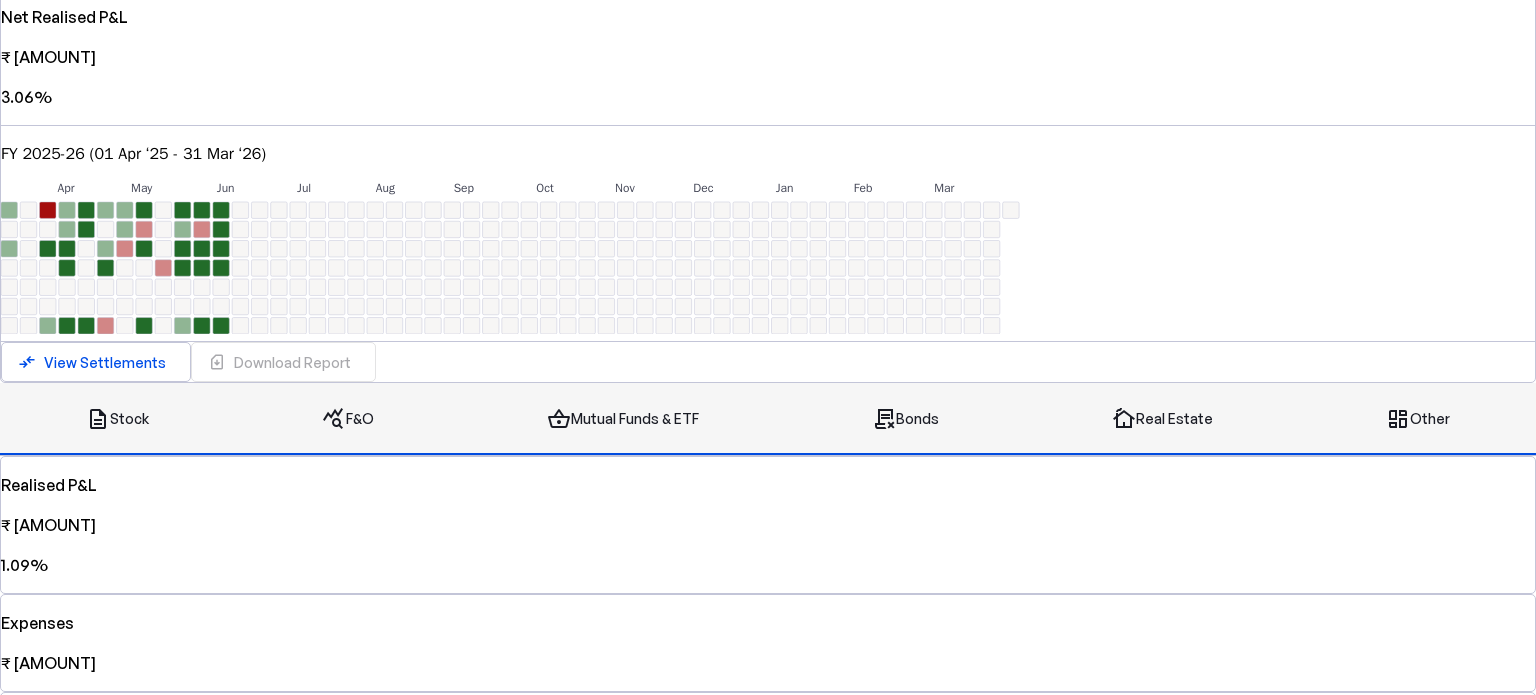 click on "query_stats" at bounding box center (334, 419) 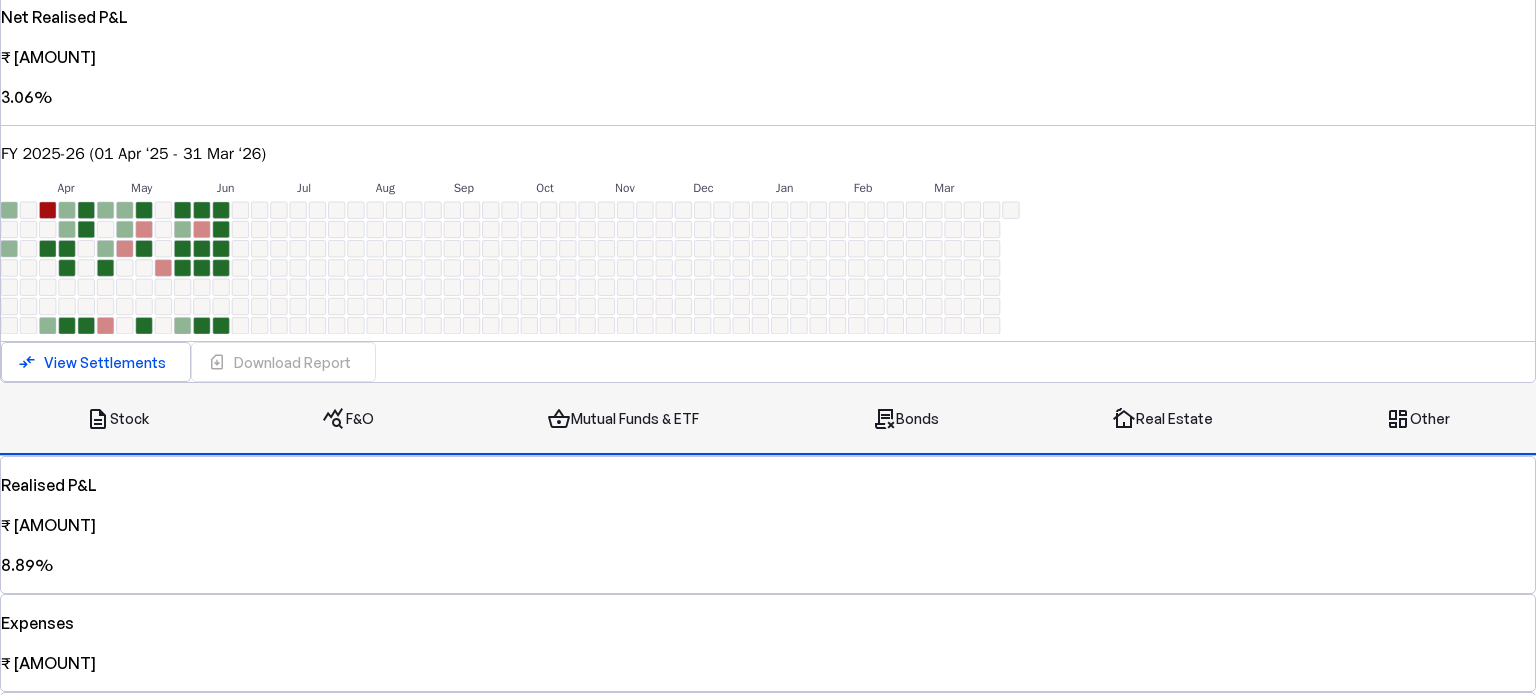click on "shopping_basket  Mutual Funds & ETF" at bounding box center (623, 419) 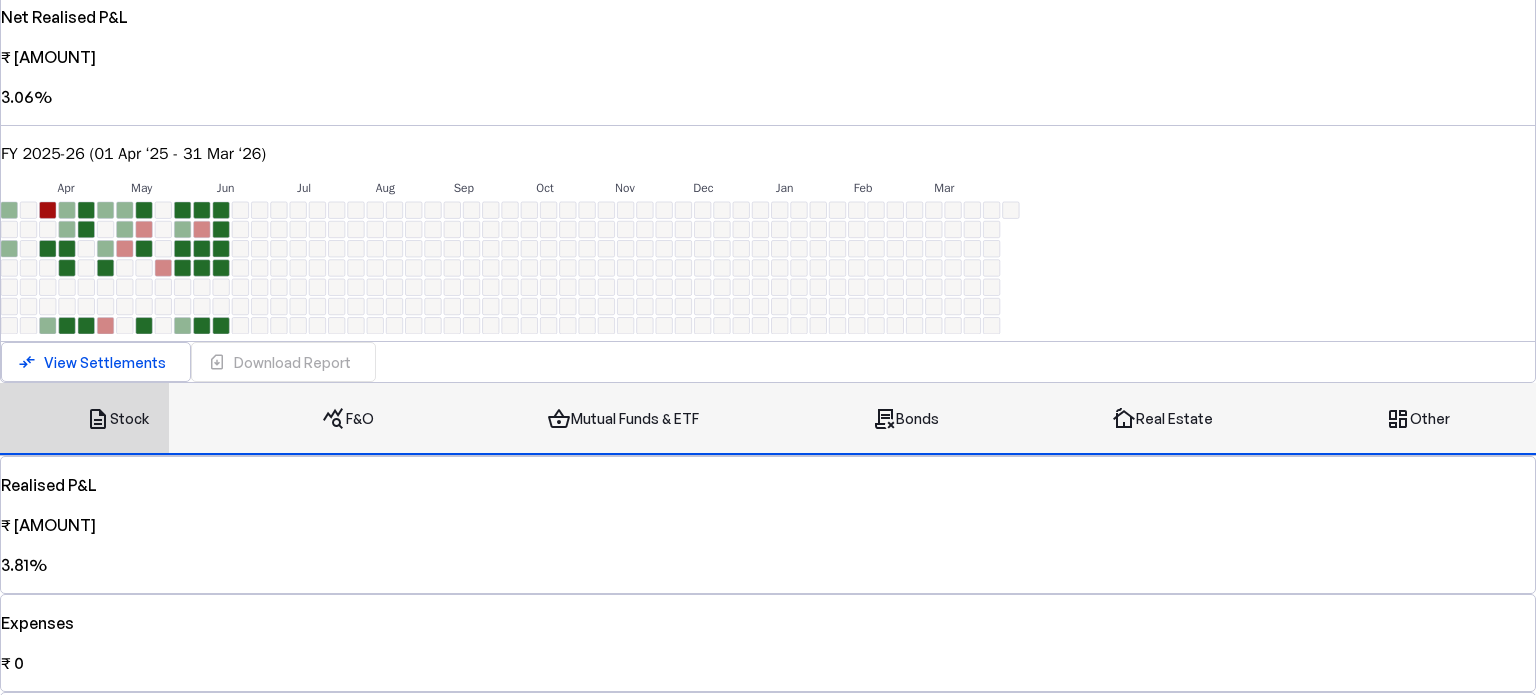 click on "query_stats  F&O" at bounding box center (348, 419) 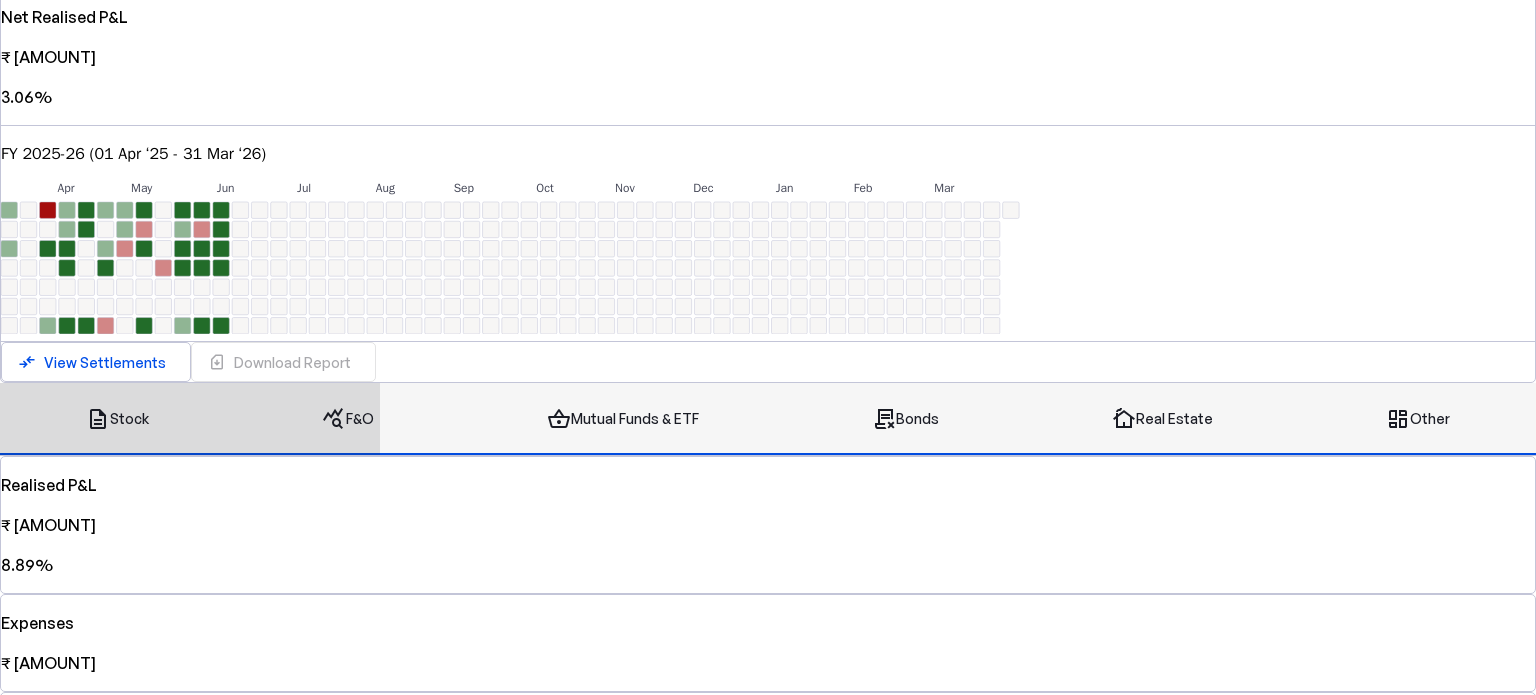 click on "shopping_basket  Mutual Funds & ETF" at bounding box center (623, 419) 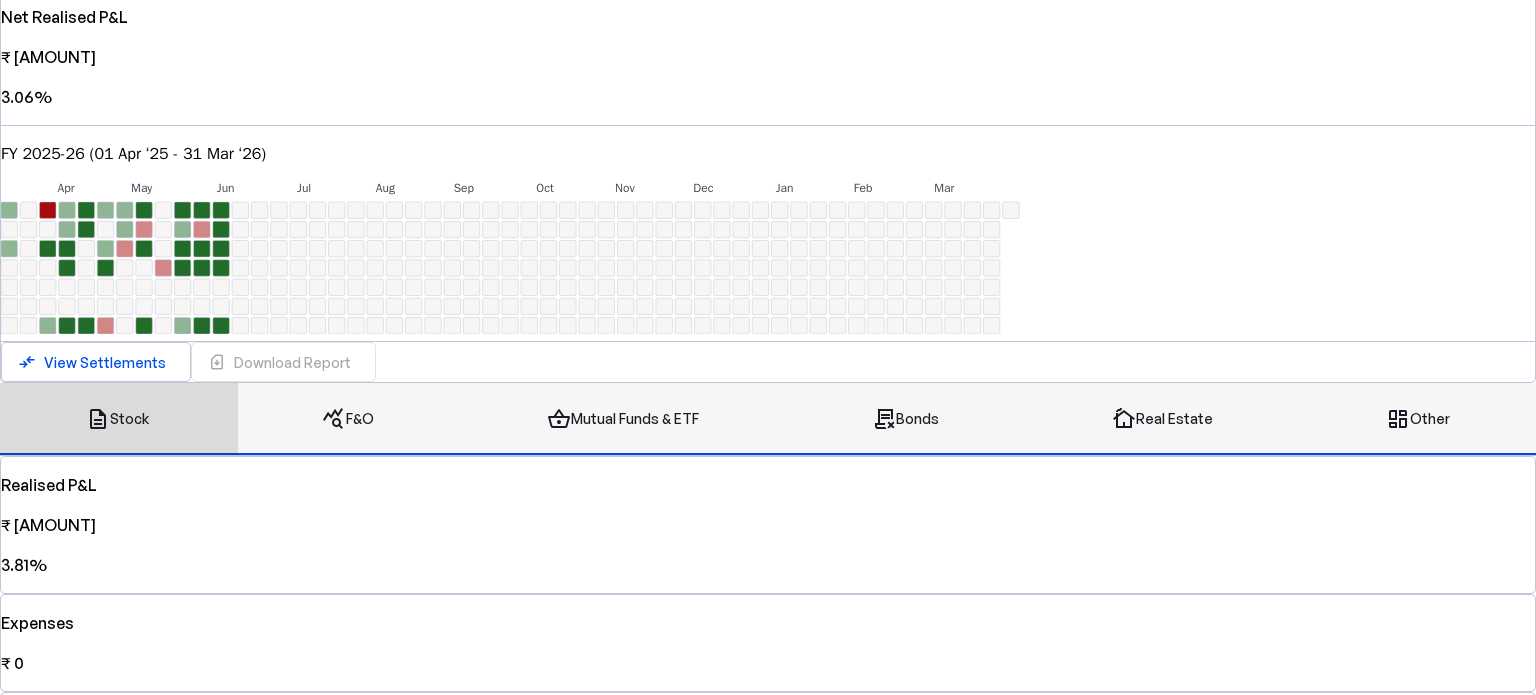 click on "contract_delete  Bonds" at bounding box center (905, 419) 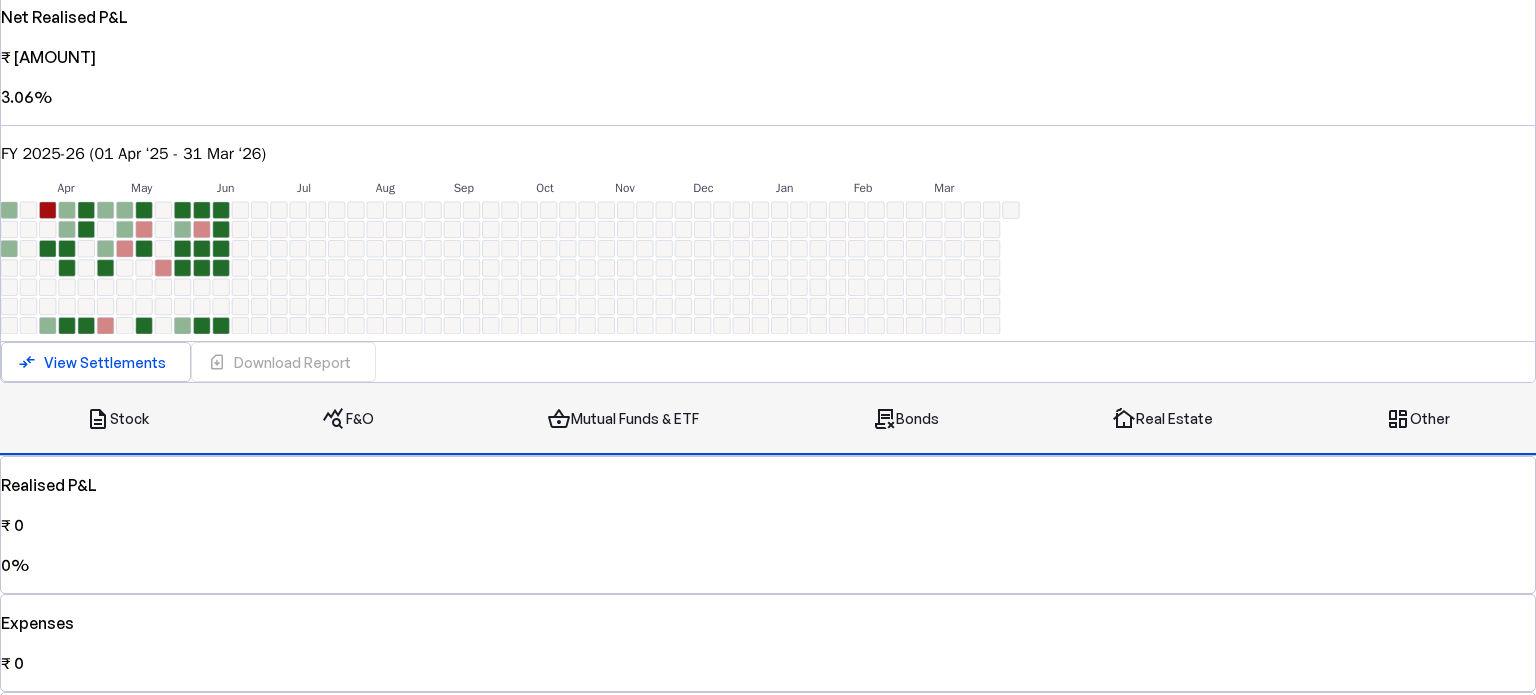 click on "cottage  Real Estate" at bounding box center (1162, 419) 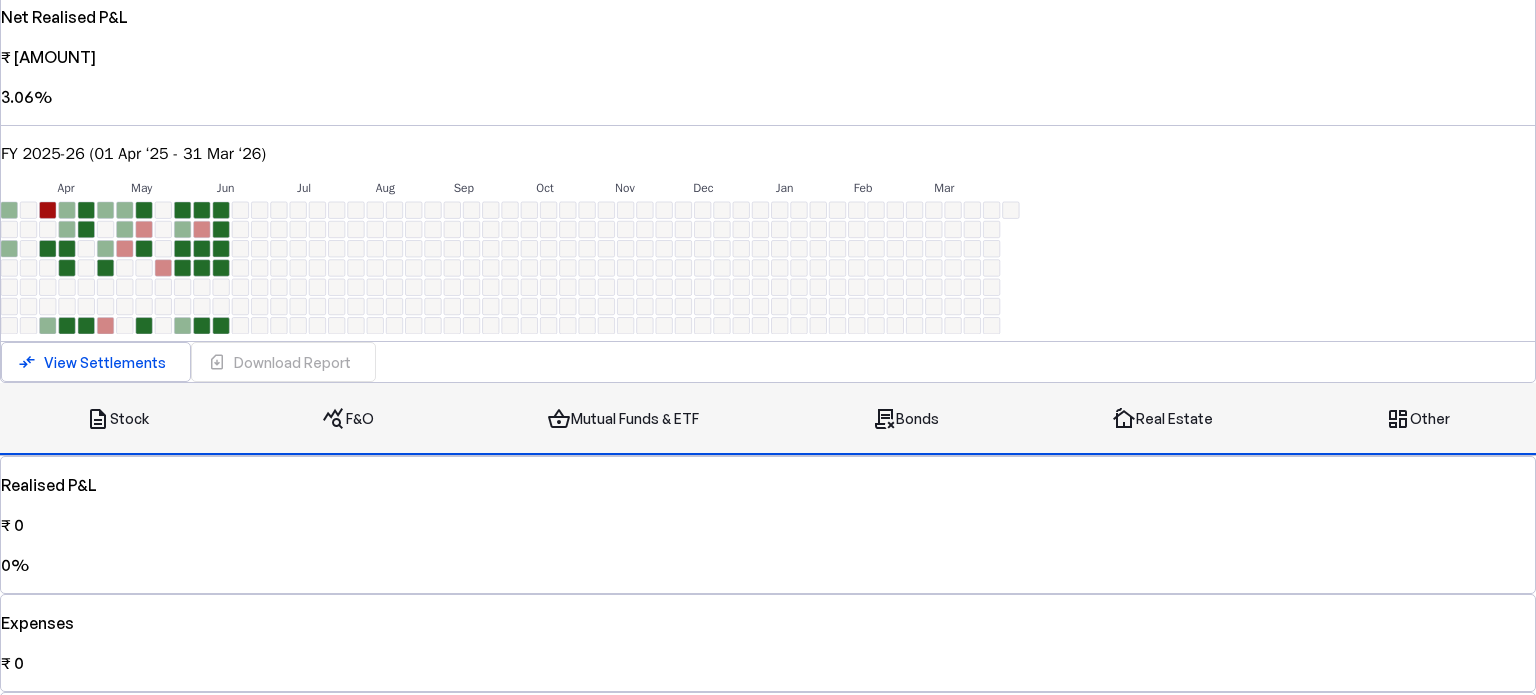 click on "browse  Other" at bounding box center (1418, 419) 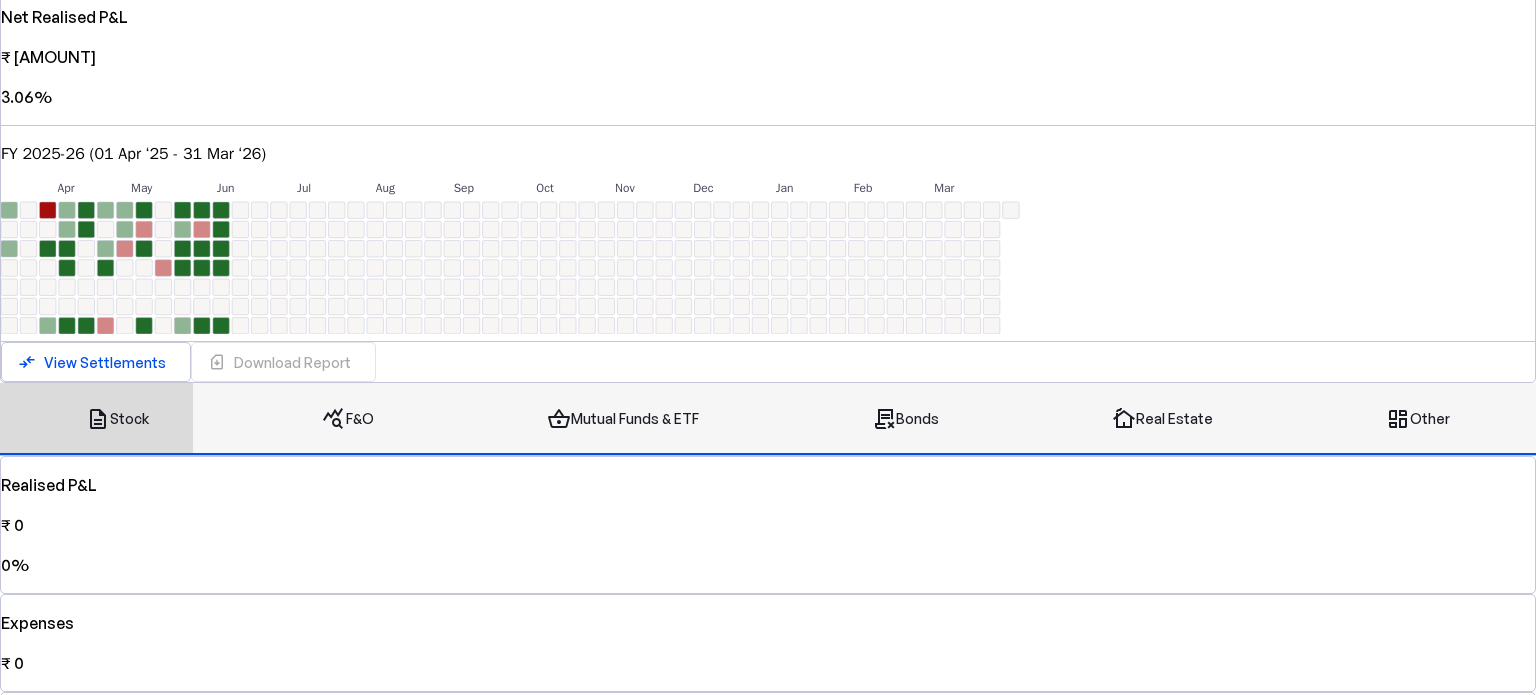 click on "description  Stock" at bounding box center [117, 419] 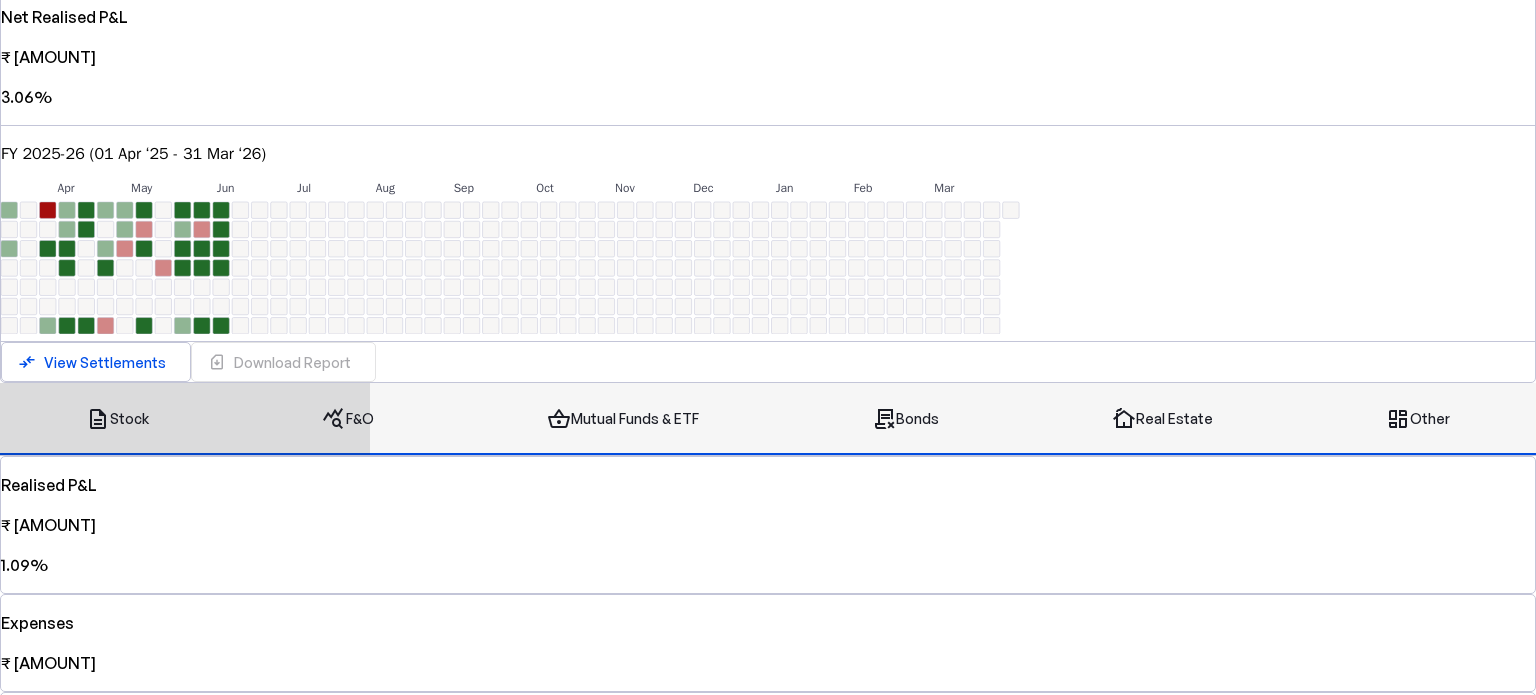 click on "shopping_basket  Mutual Funds & ETF" at bounding box center [623, 419] 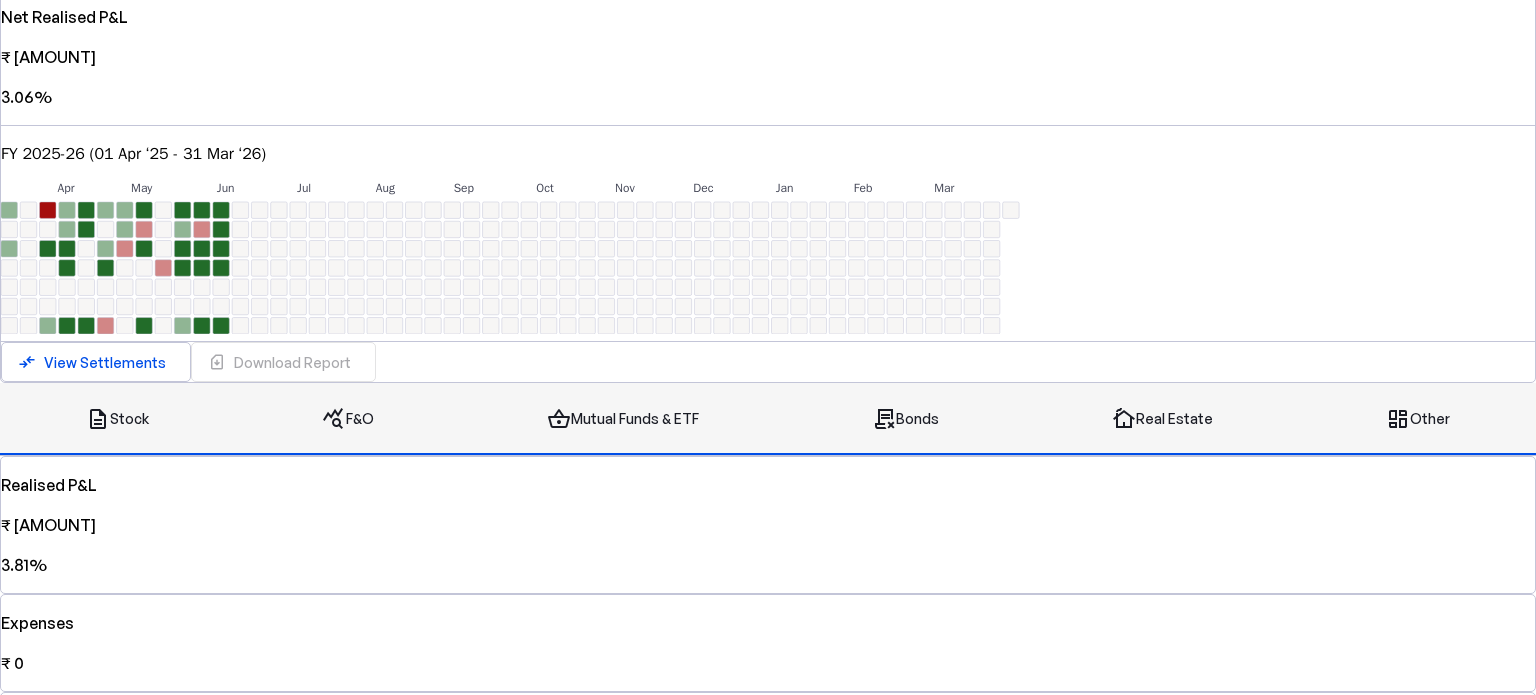 click on "query_stats  F&O" at bounding box center (348, 419) 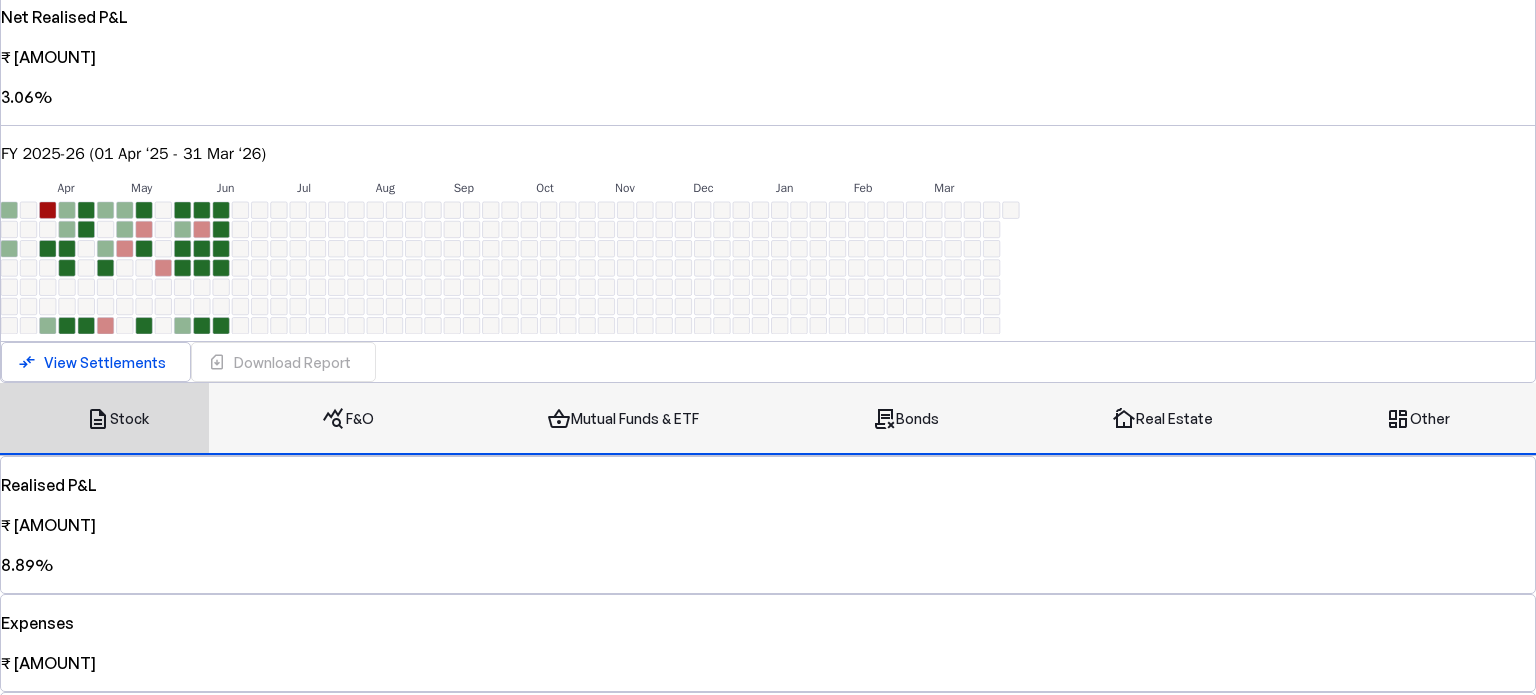 click on "description" at bounding box center (98, 419) 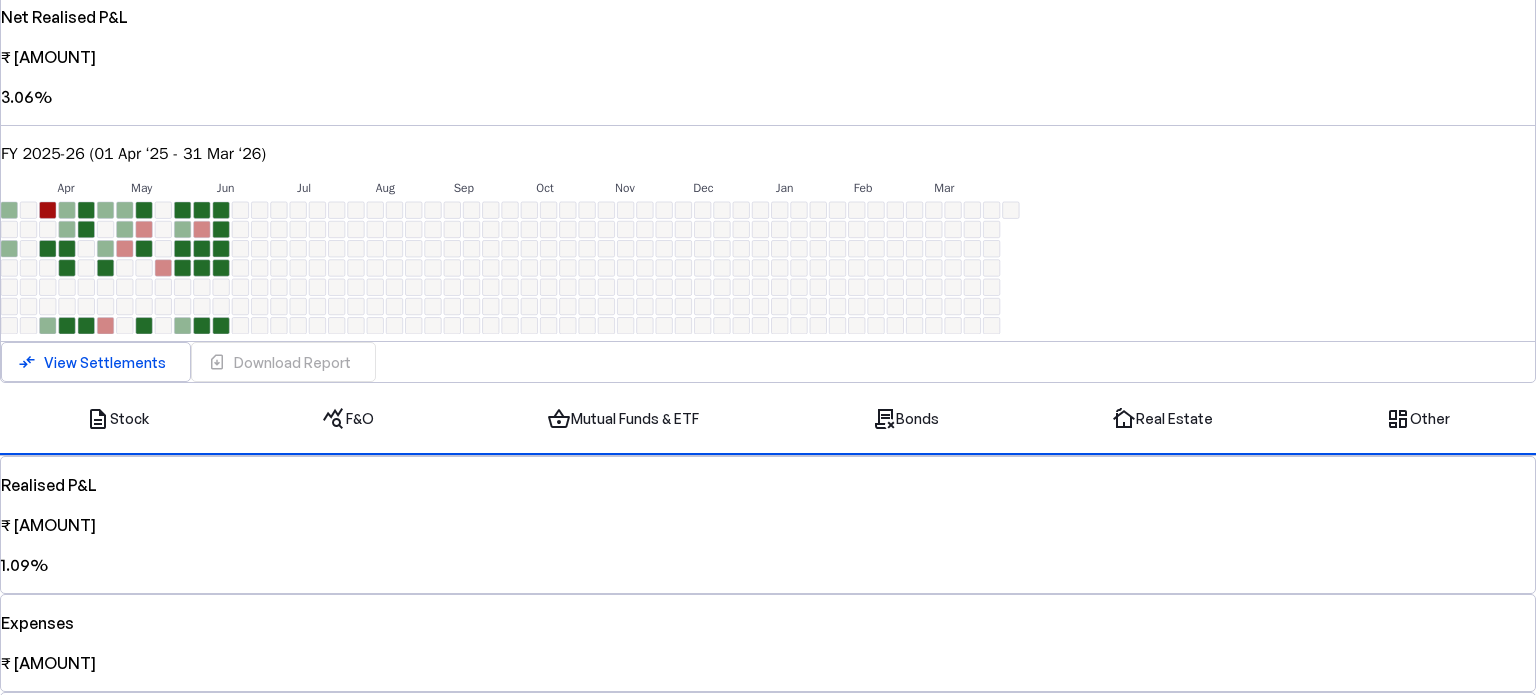 click on "Breakdown" at bounding box center [768, 858] 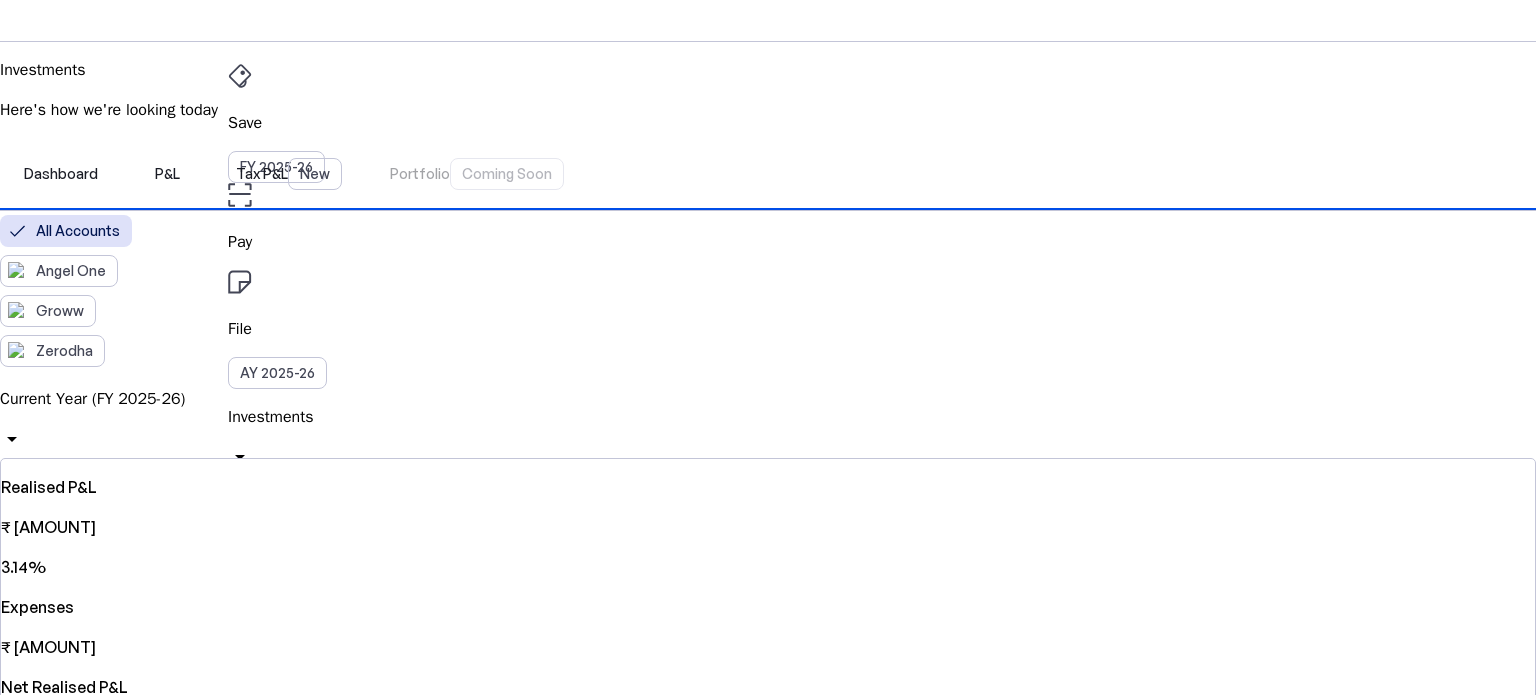 scroll, scrollTop: 0, scrollLeft: 0, axis: both 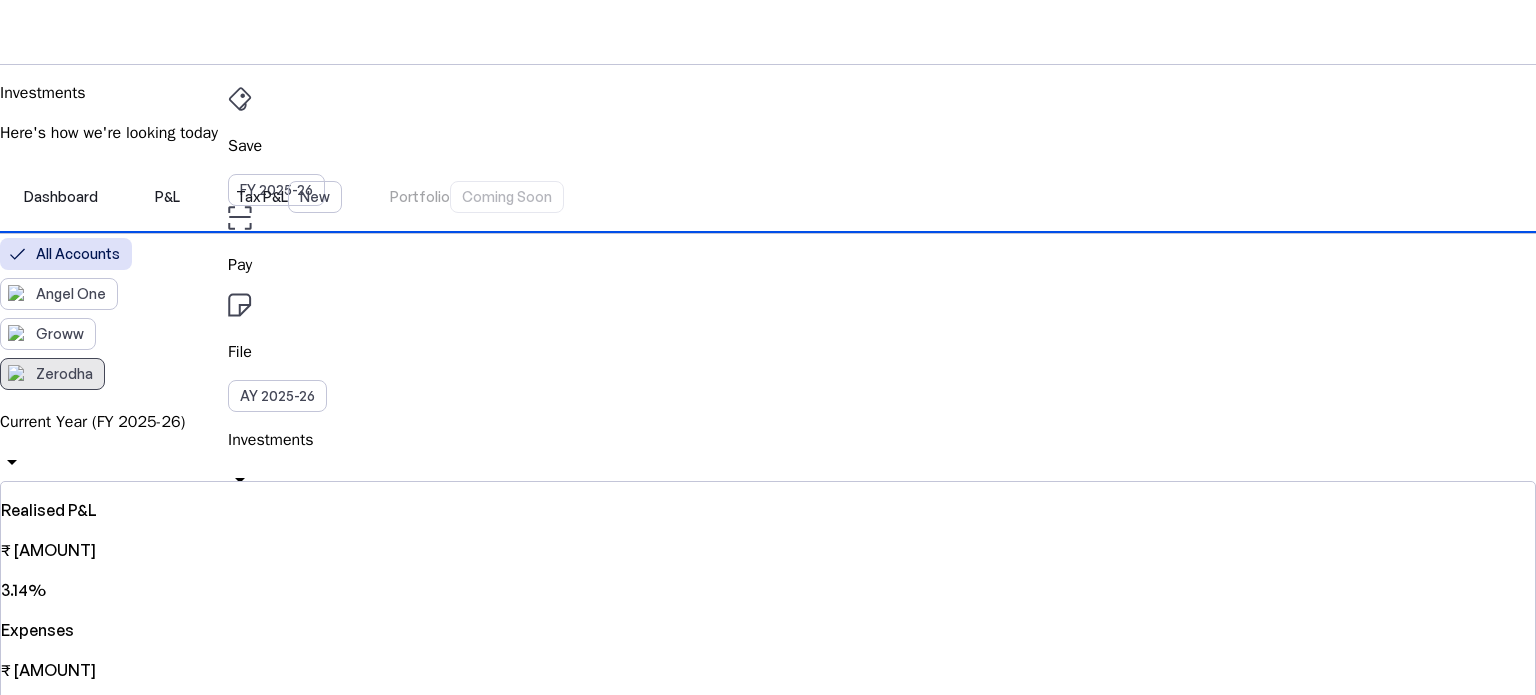 click on "Zerodha" at bounding box center [64, 374] 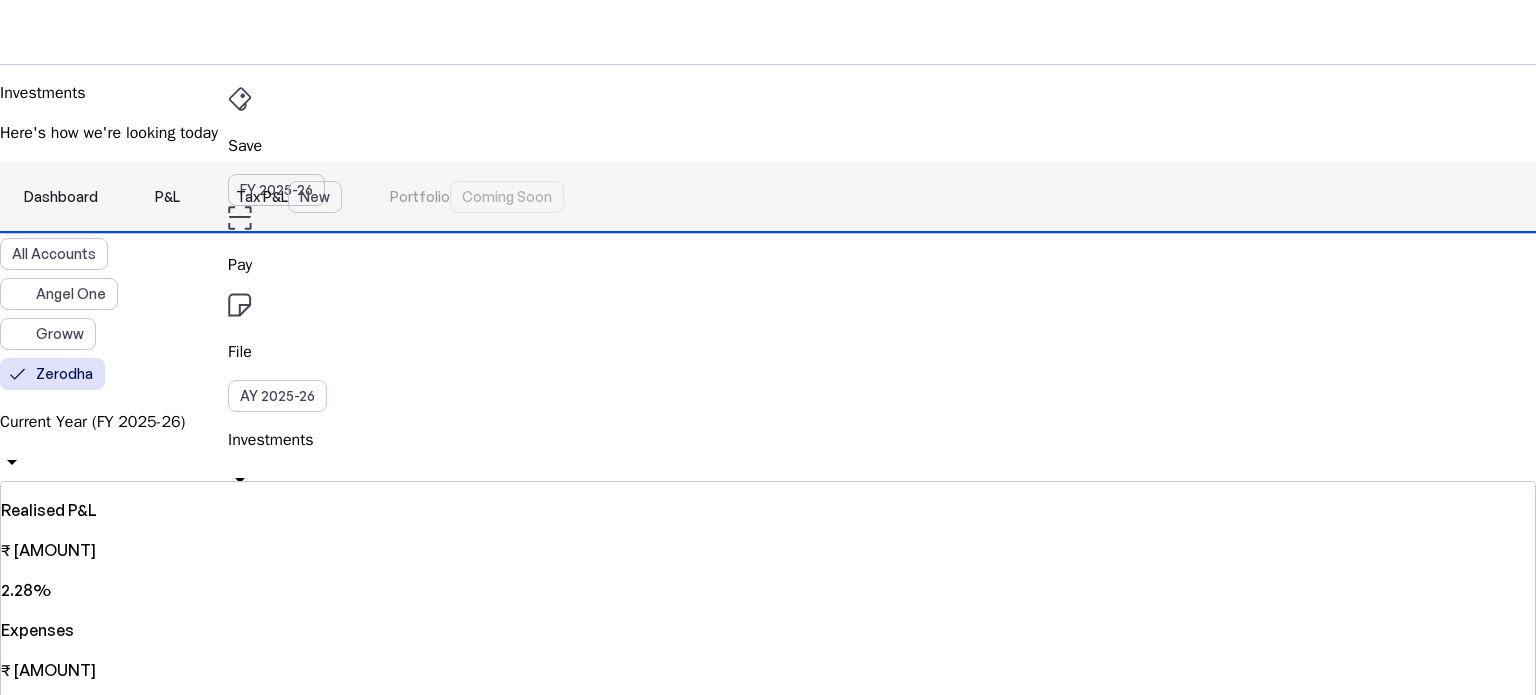 click on "Dashboard" at bounding box center [61, 197] 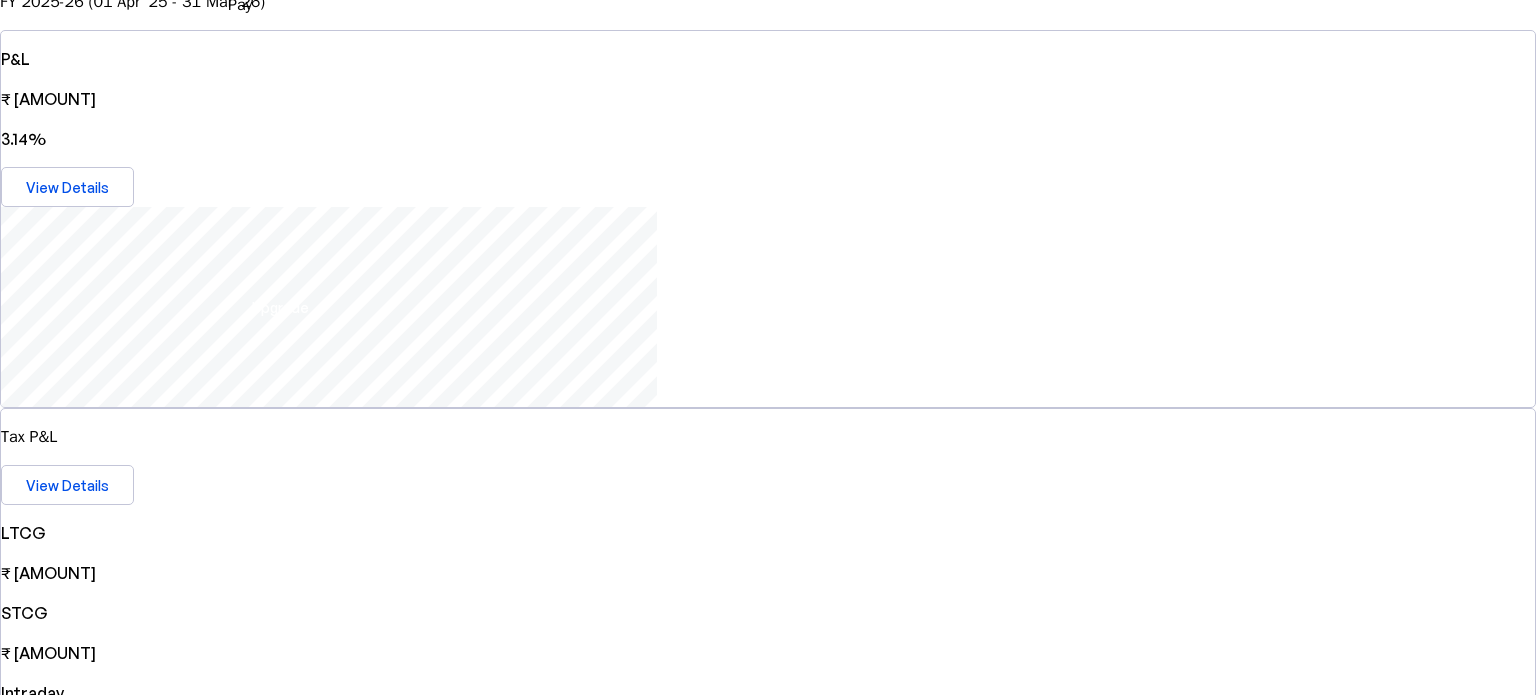 scroll, scrollTop: 266, scrollLeft: 0, axis: vertical 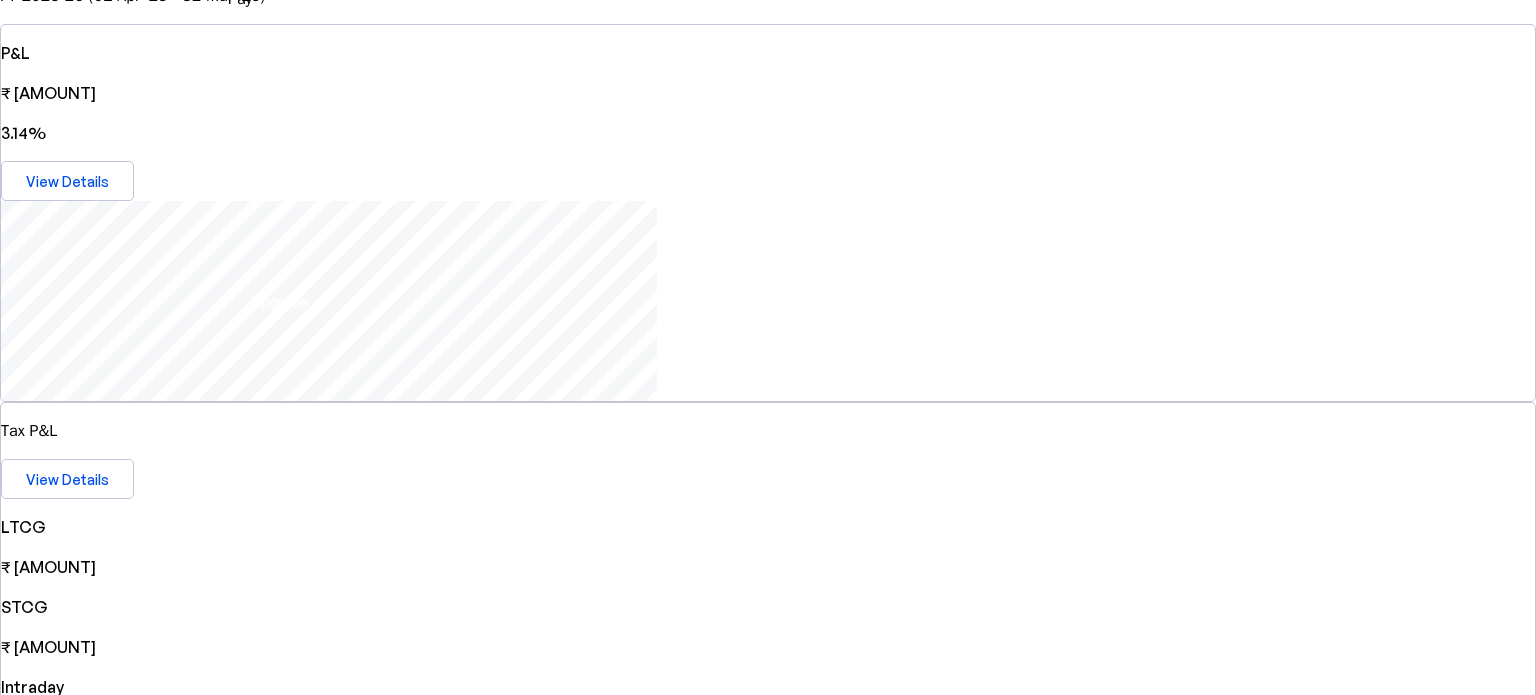 click on "[BRAND] VLB213" at bounding box center (768, 2431) 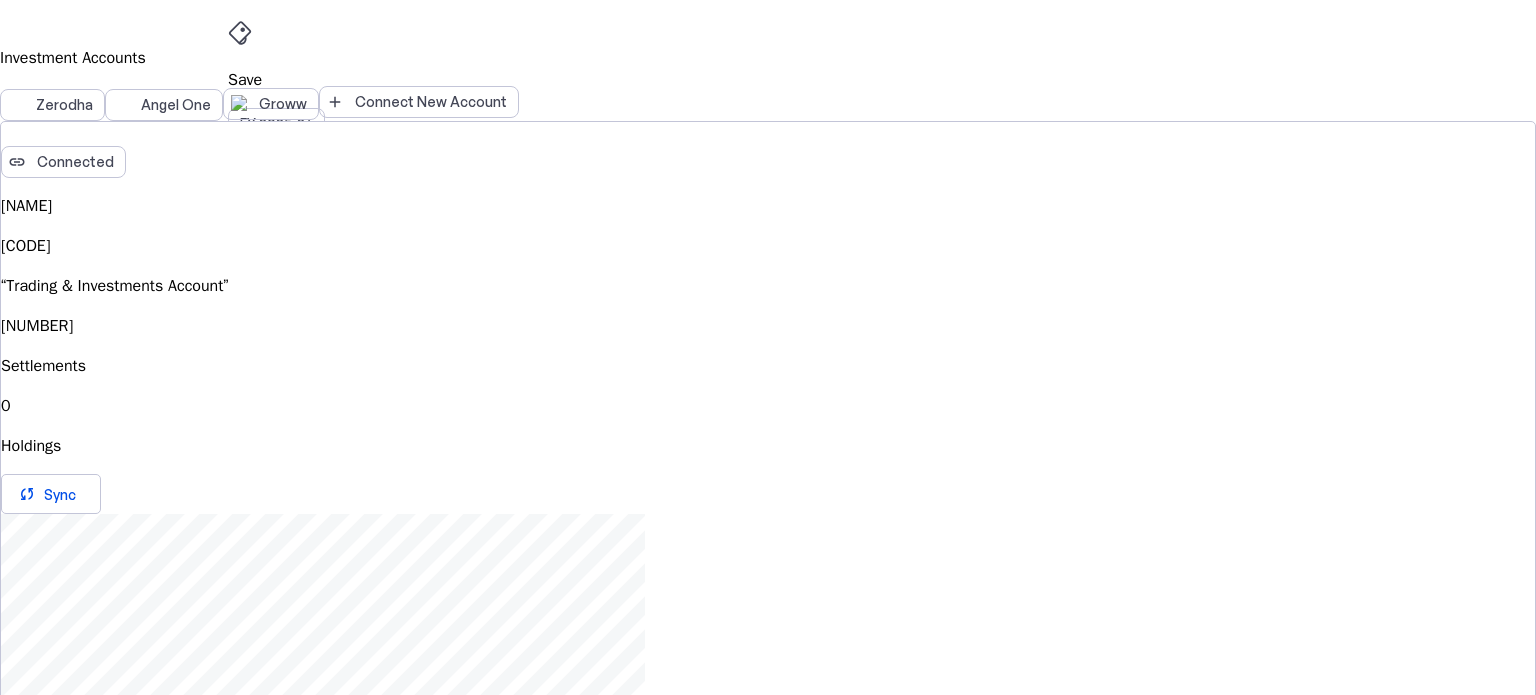 scroll, scrollTop: 0, scrollLeft: 0, axis: both 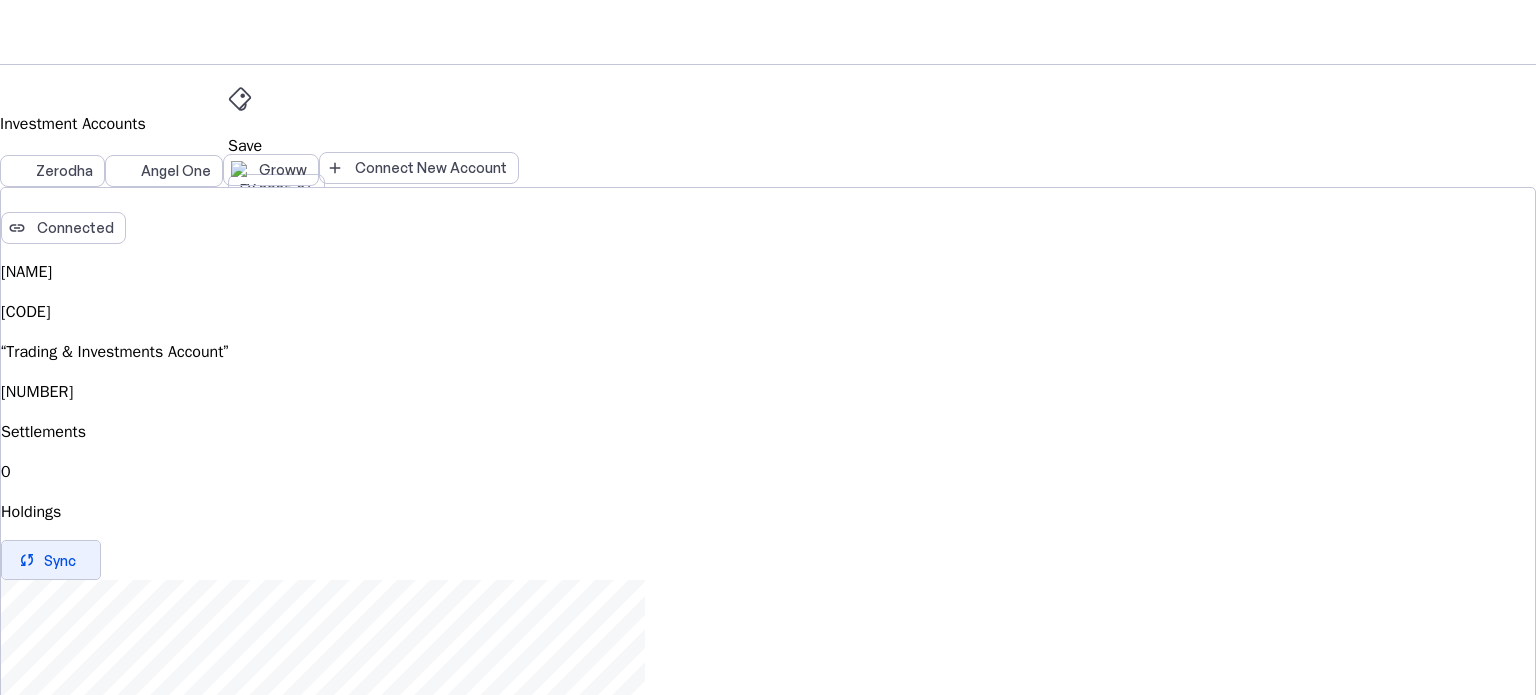 click at bounding box center (51, 560) 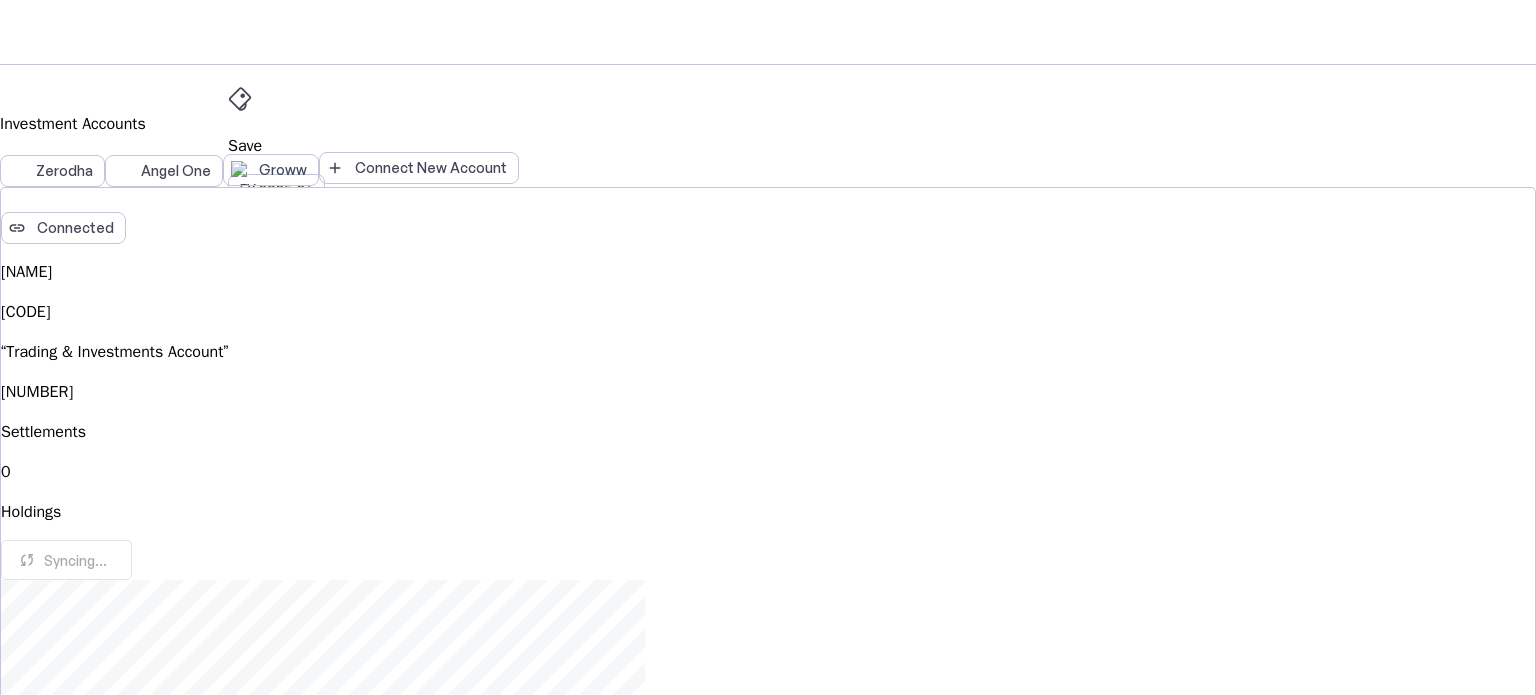 scroll, scrollTop: 266, scrollLeft: 0, axis: vertical 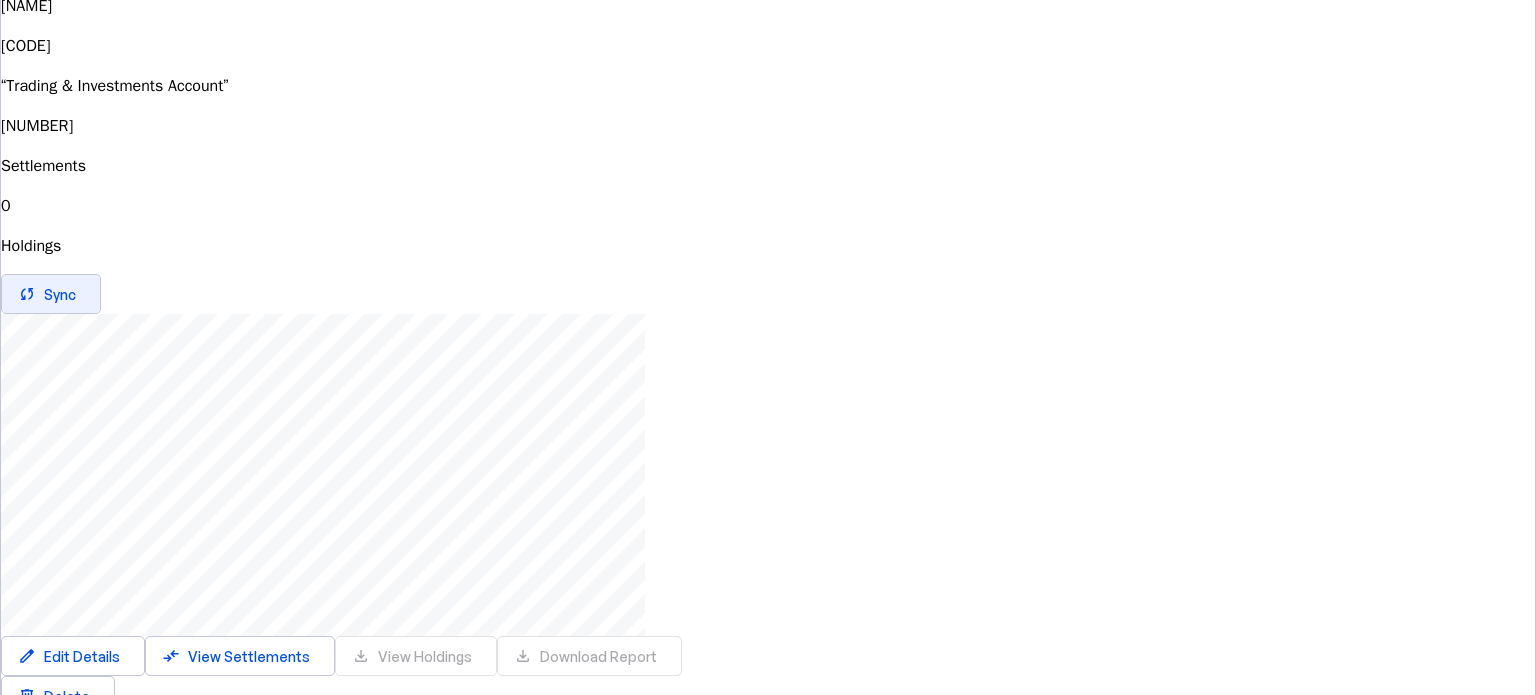 click on "Sync" at bounding box center [60, 294] 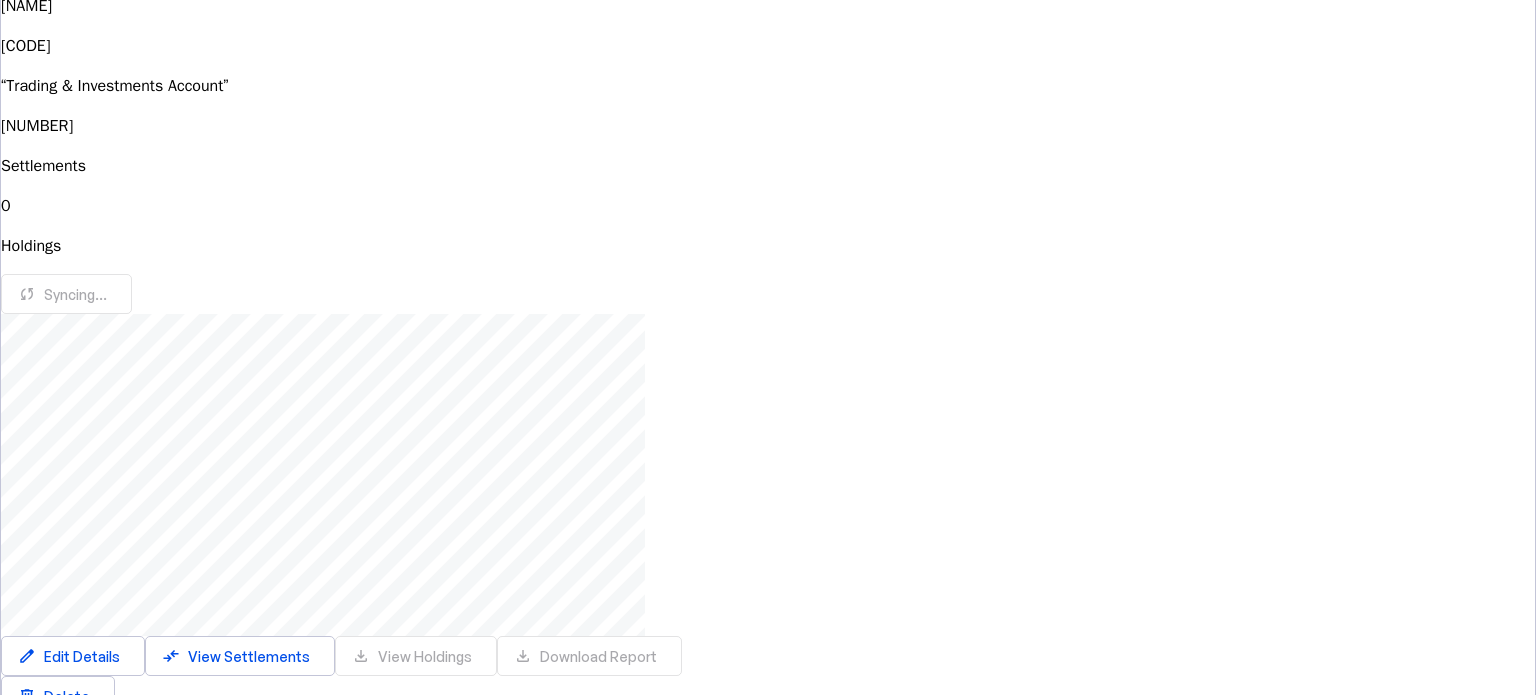 scroll, scrollTop: 0, scrollLeft: 0, axis: both 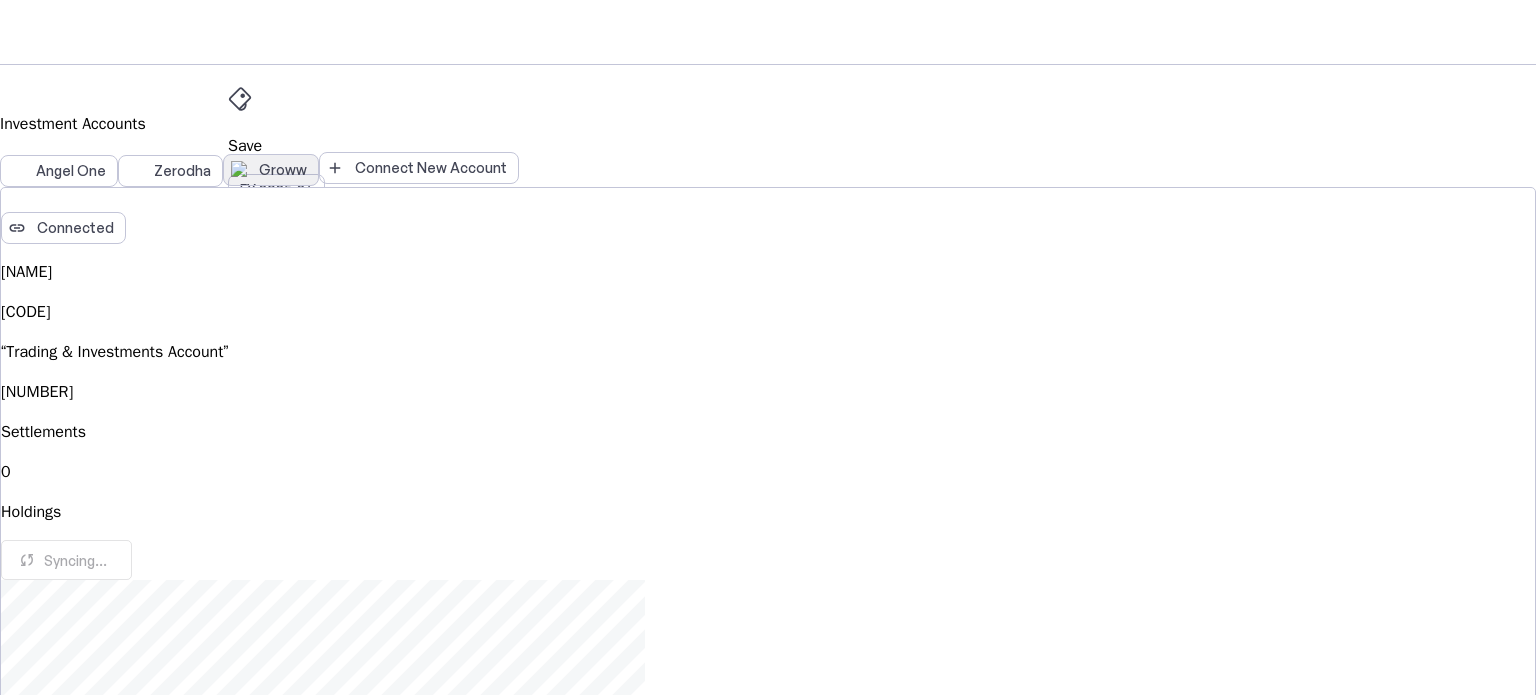 click on "Groww" at bounding box center (271, 170) 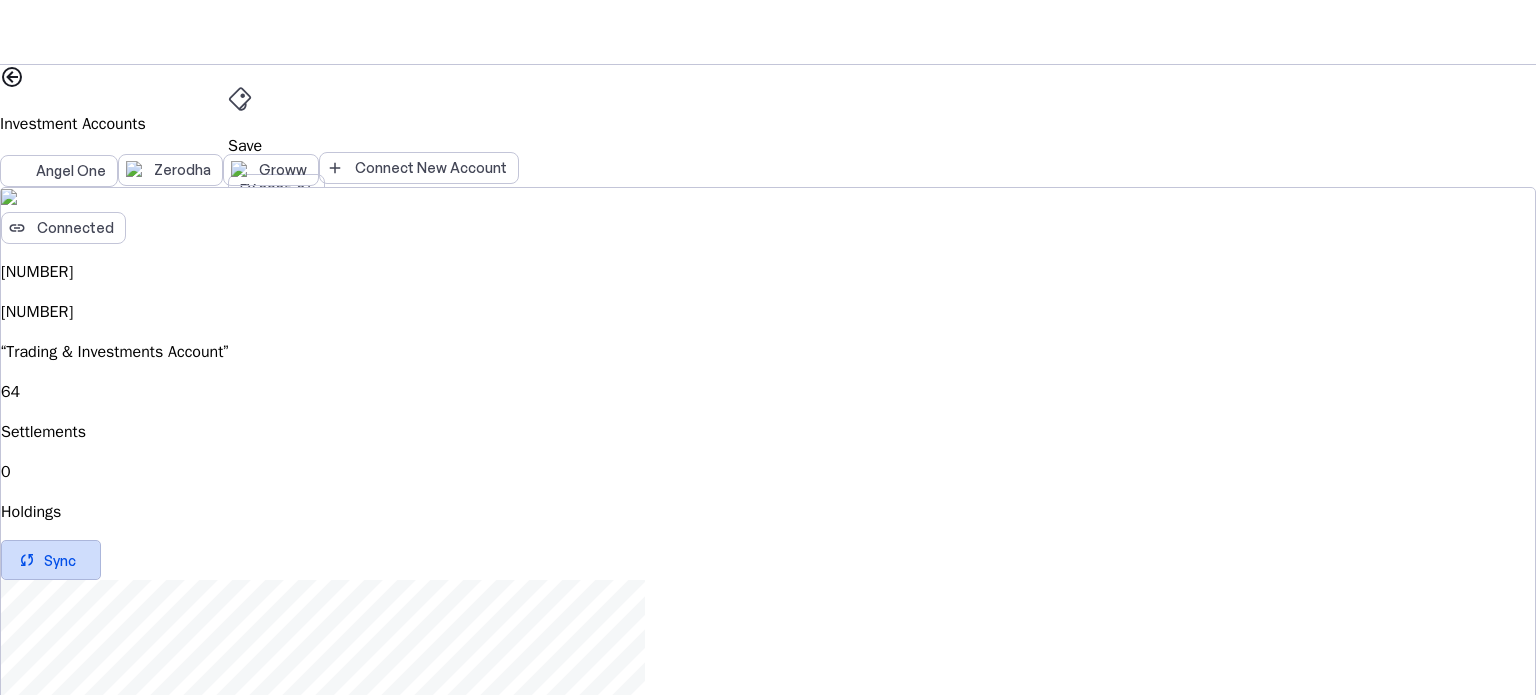 click on "sync" at bounding box center [27, 560] 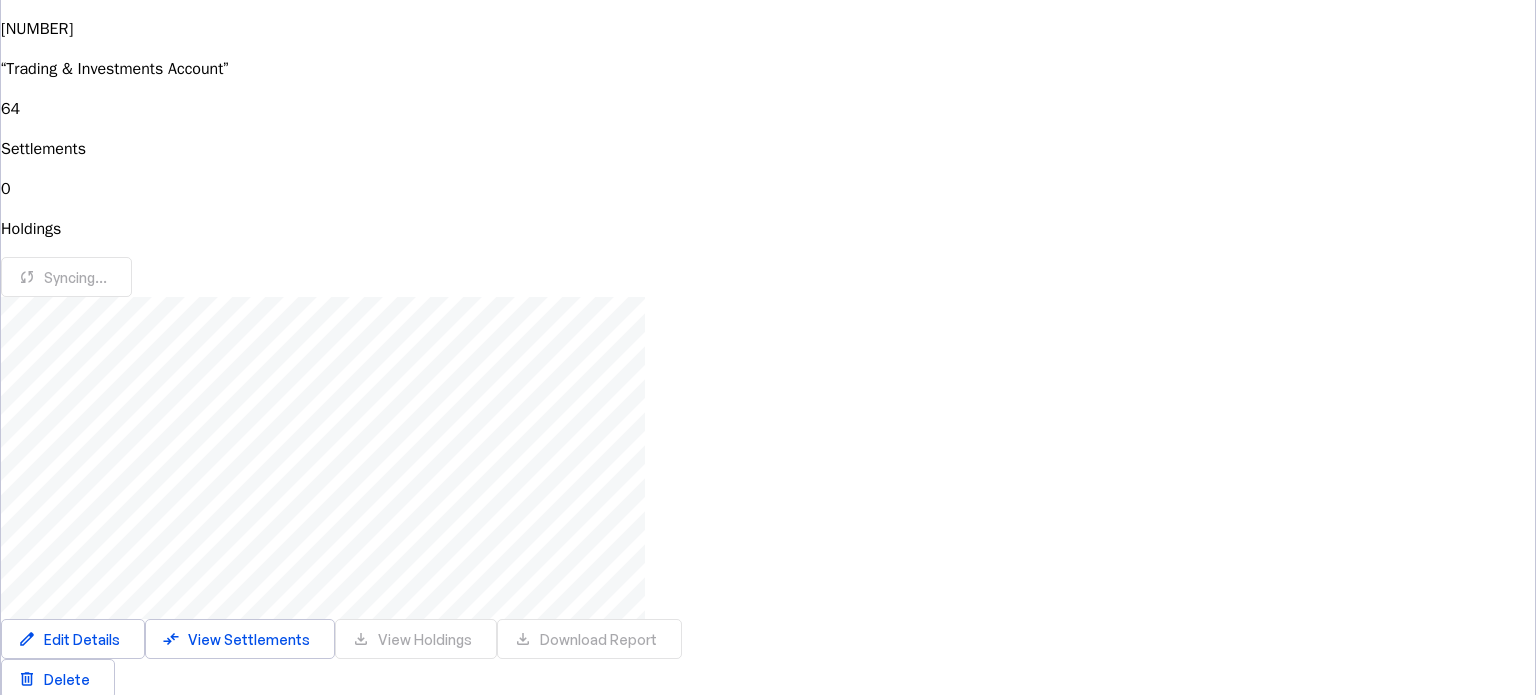 scroll, scrollTop: 16, scrollLeft: 0, axis: vertical 